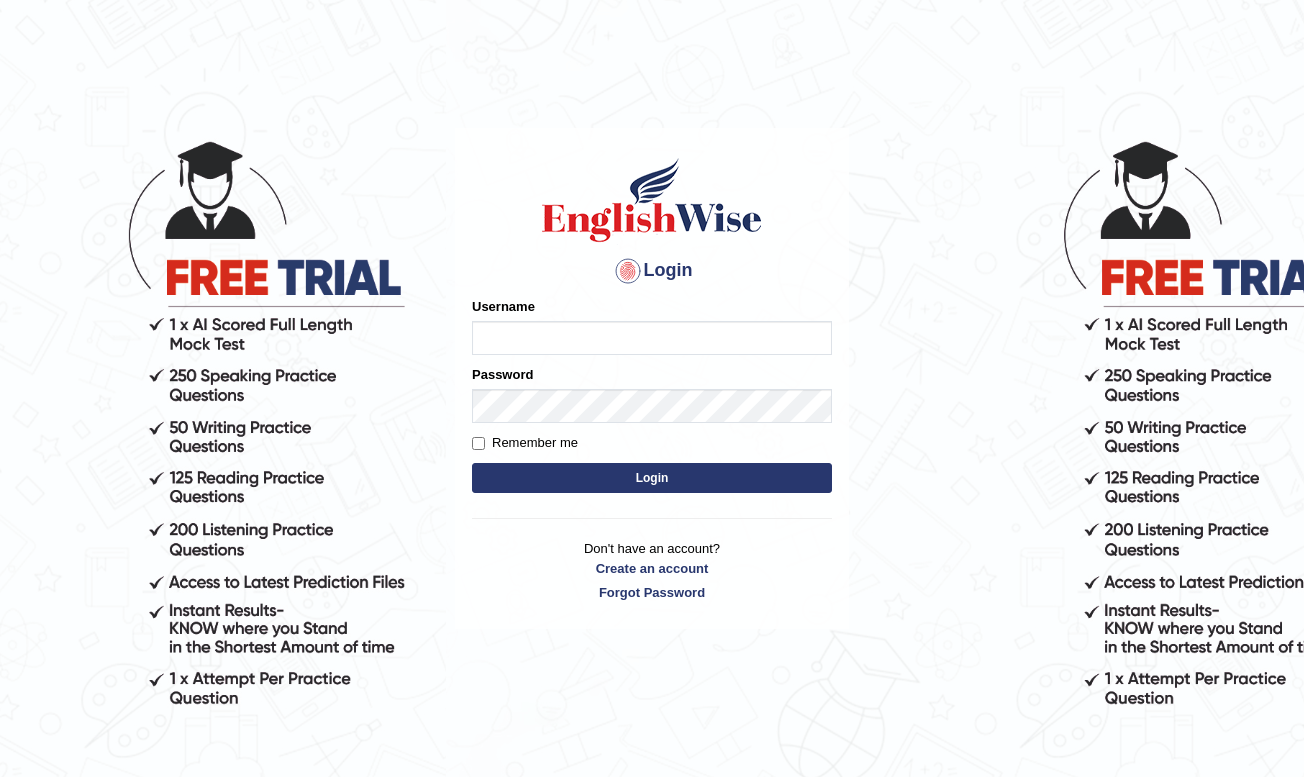 scroll, scrollTop: 0, scrollLeft: 0, axis: both 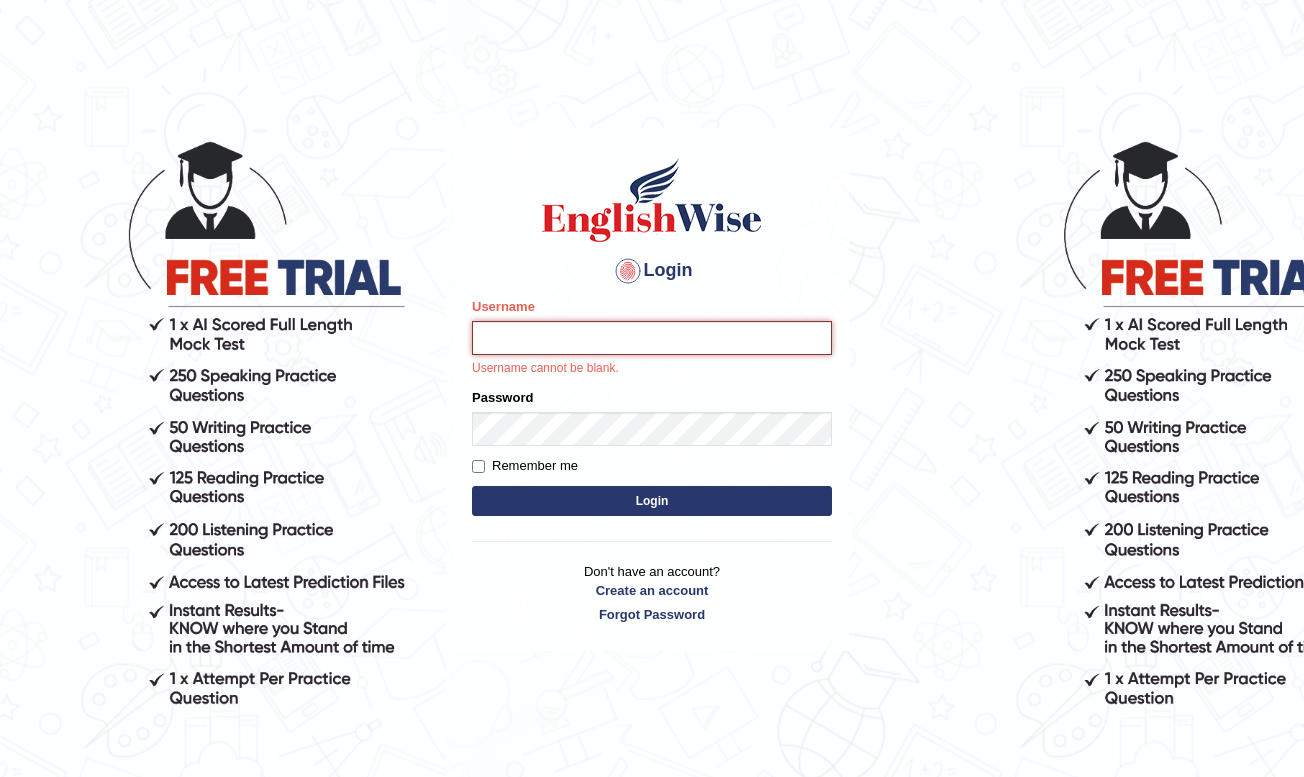 type on "BatuhanE" 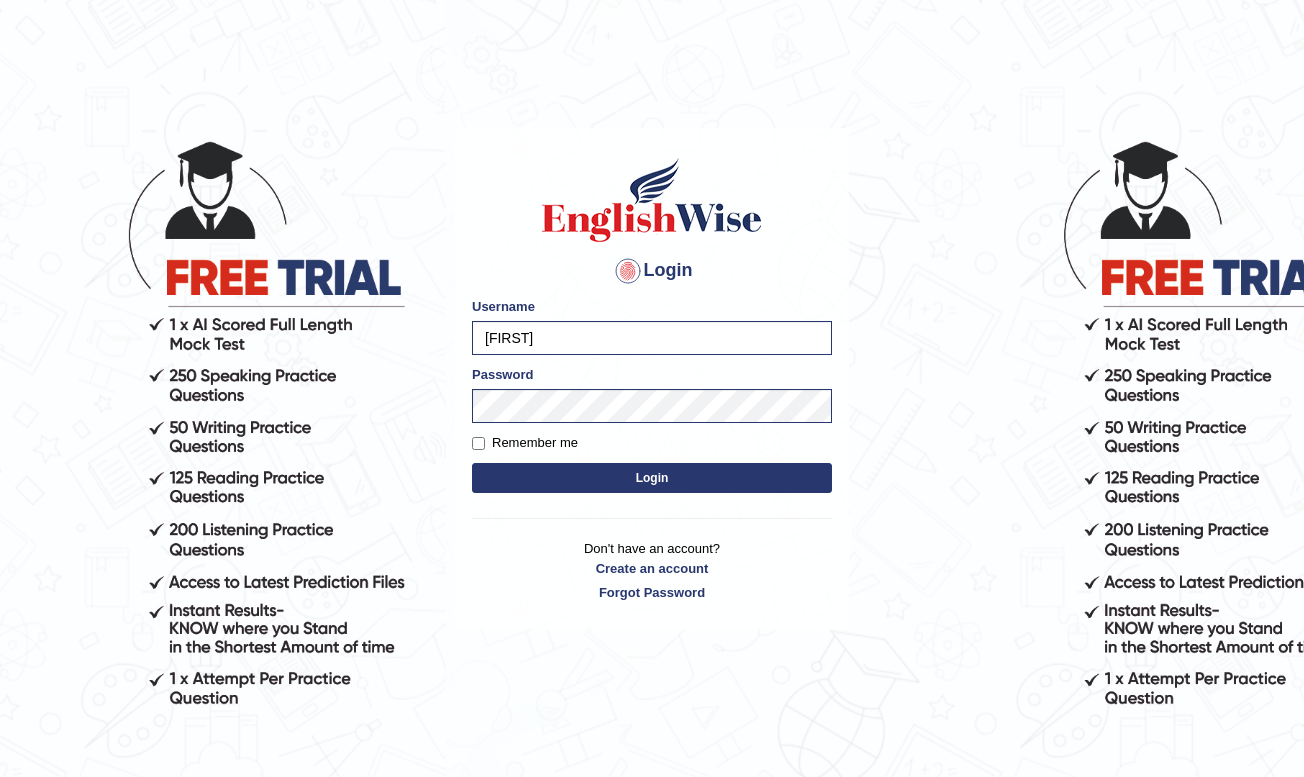 click on "Login" at bounding box center (652, 478) 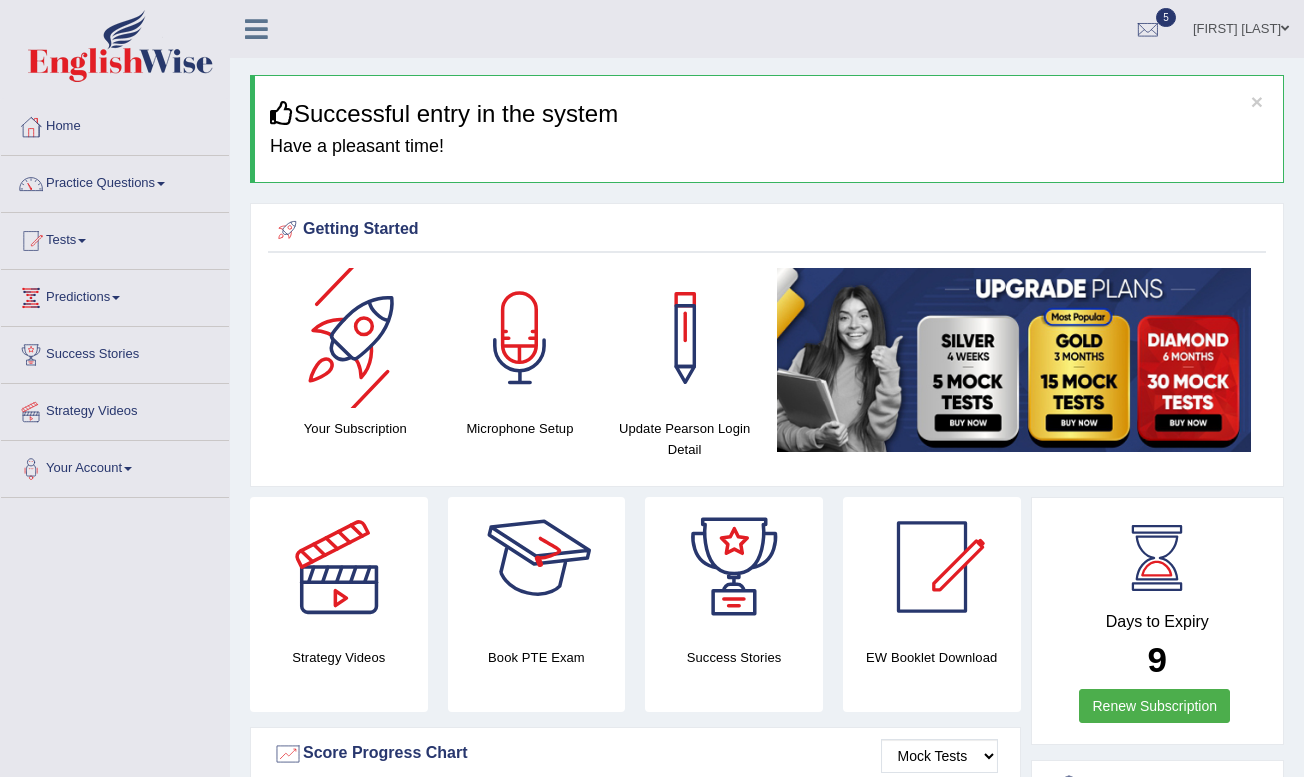 scroll, scrollTop: 0, scrollLeft: 0, axis: both 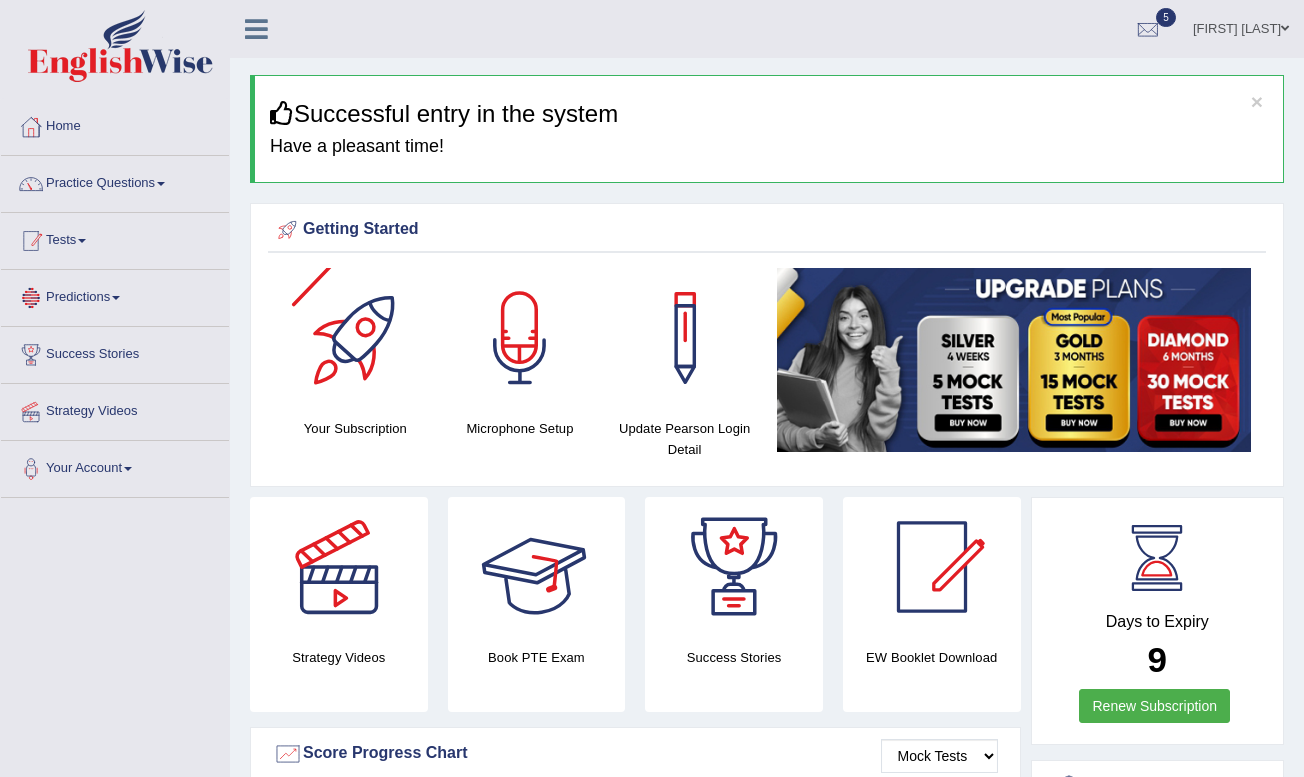 click on "Tests" at bounding box center [115, 238] 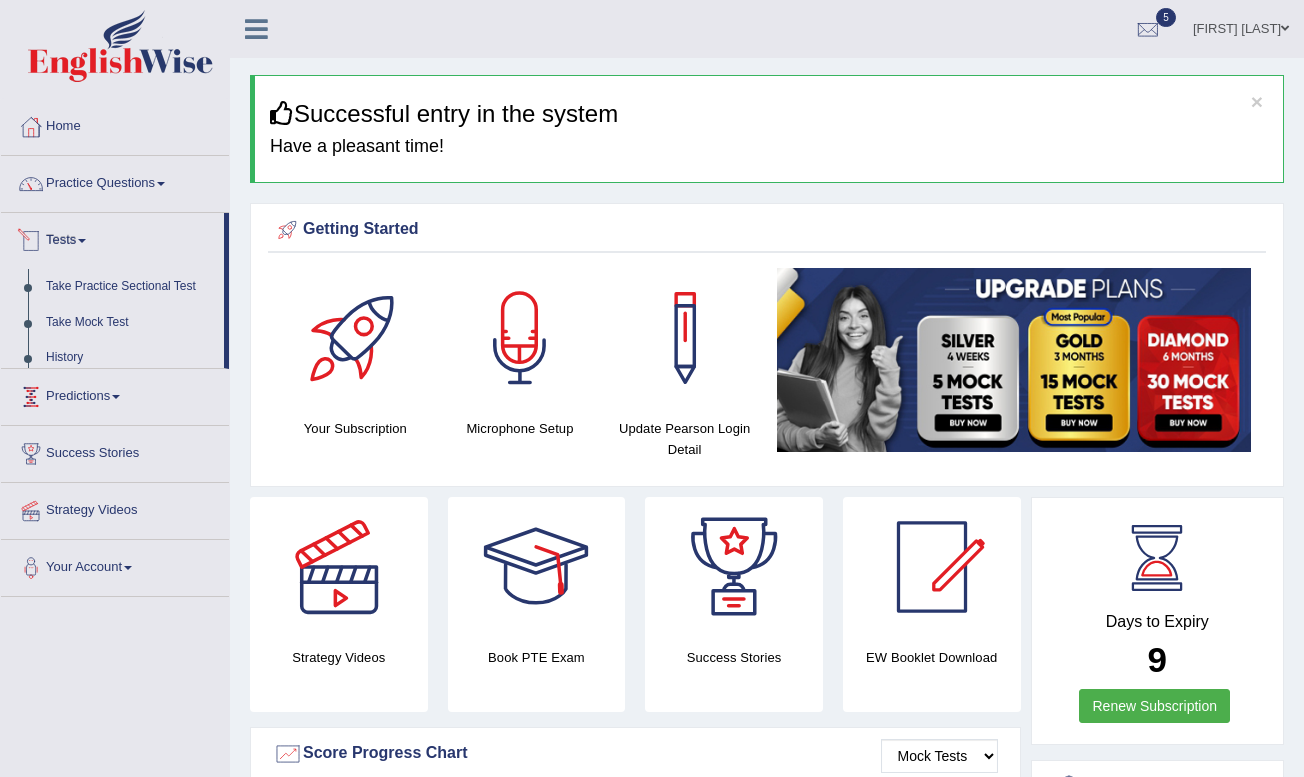 click on "Practice Questions" at bounding box center [115, 181] 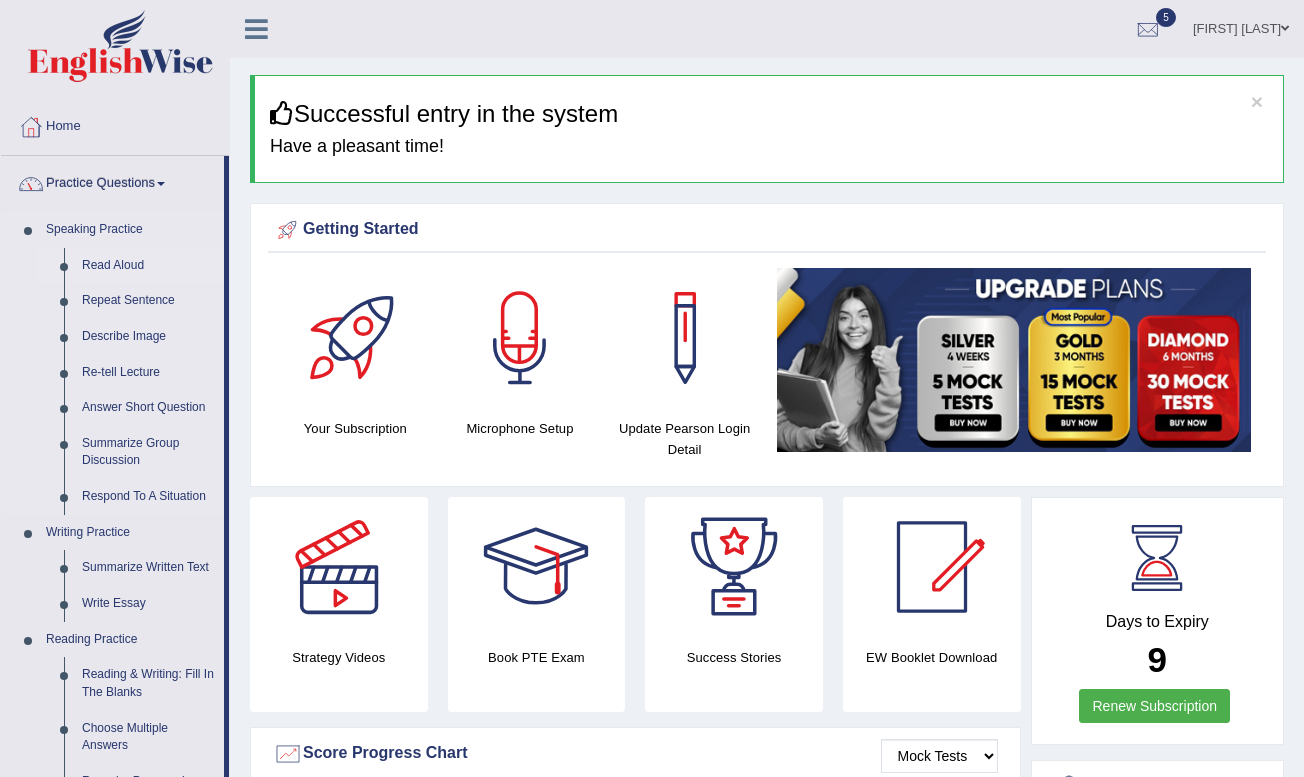 click on "Read Aloud" at bounding box center (148, 266) 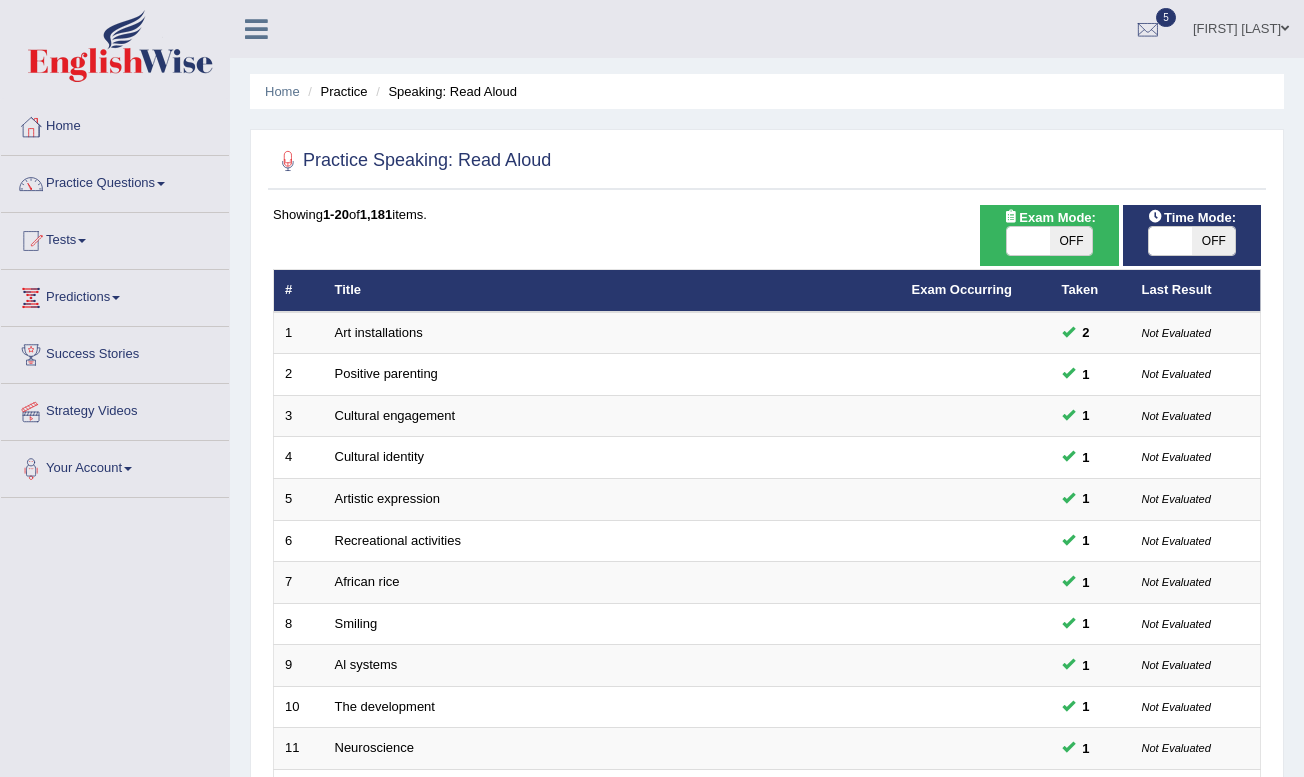 scroll, scrollTop: 0, scrollLeft: 0, axis: both 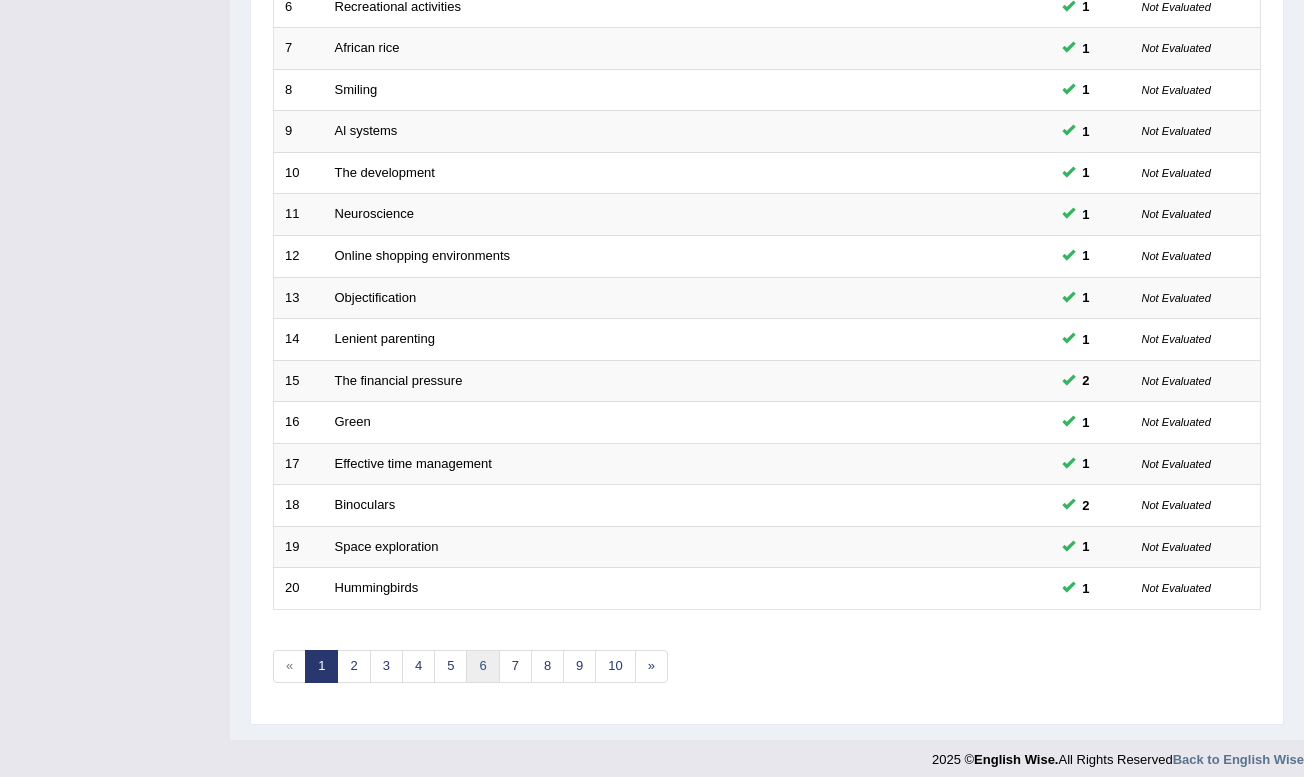click on "6" at bounding box center (482, 666) 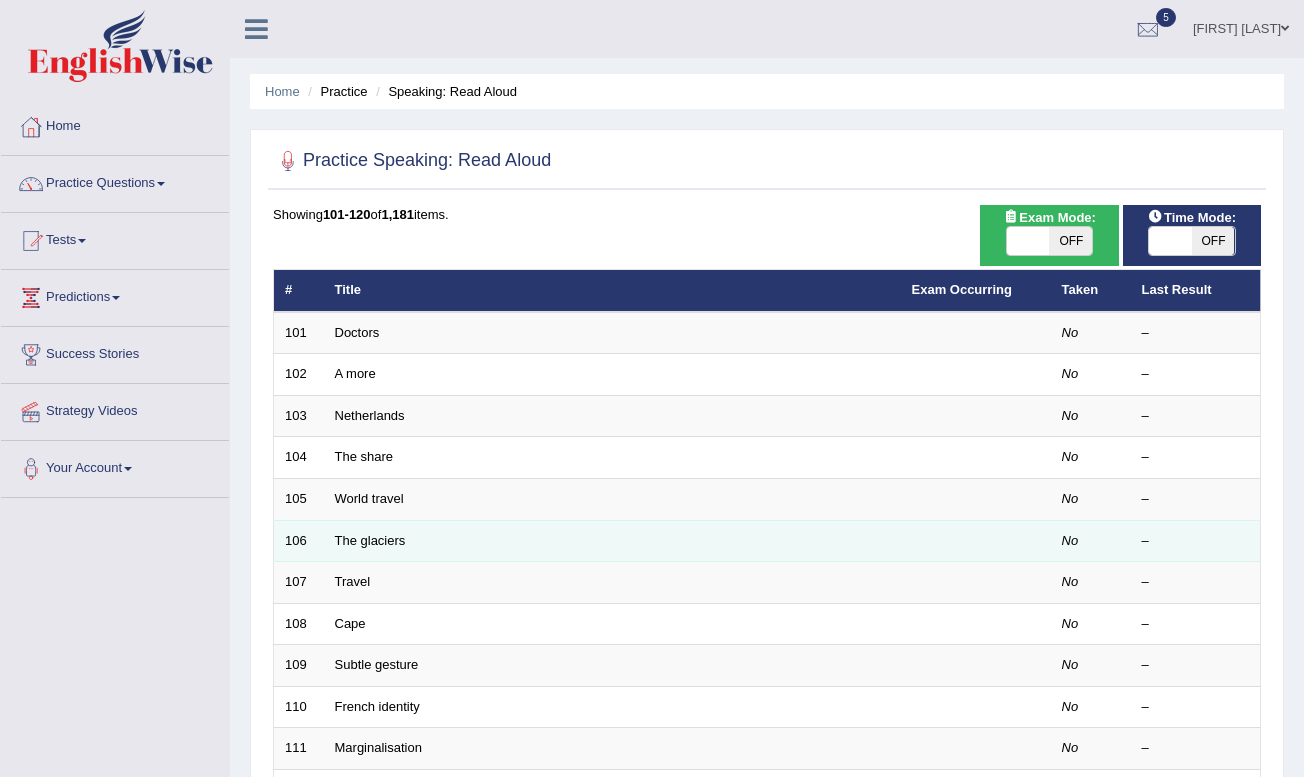 scroll, scrollTop: 0, scrollLeft: 0, axis: both 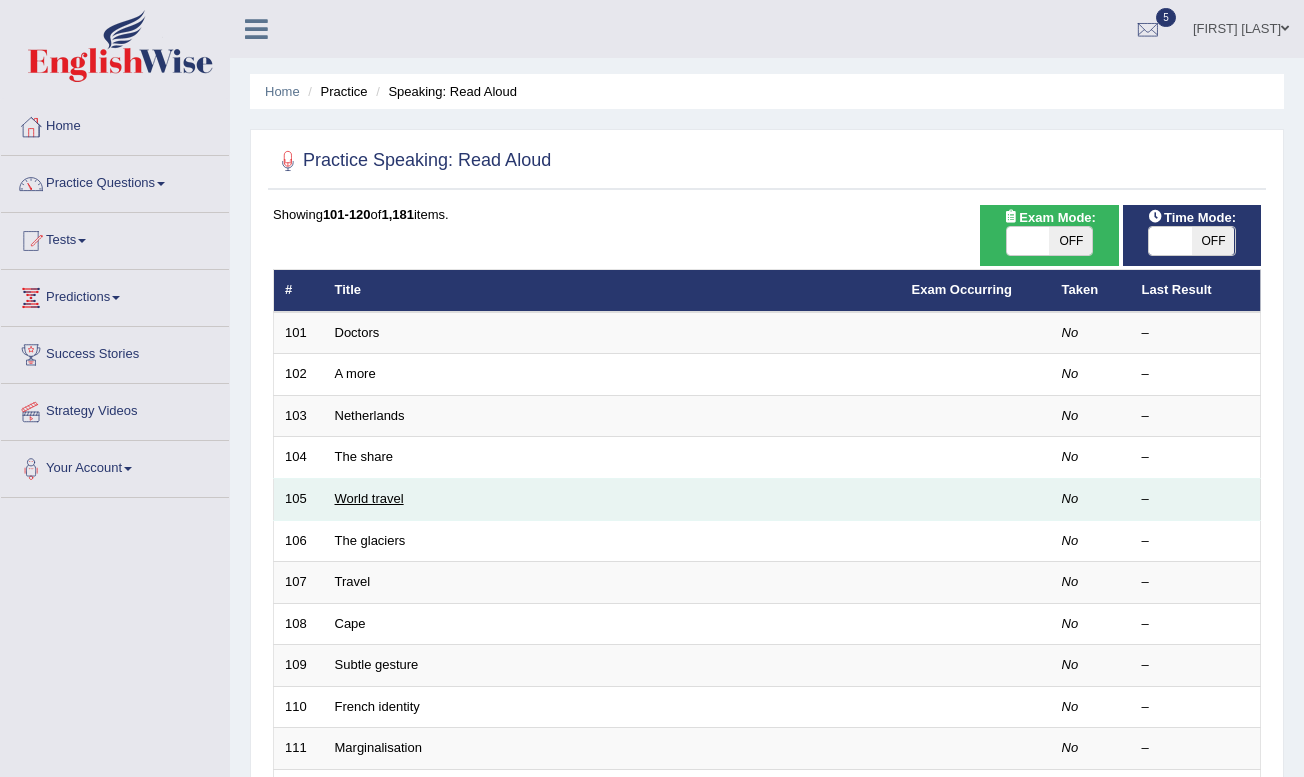 click on "World travel" at bounding box center [369, 498] 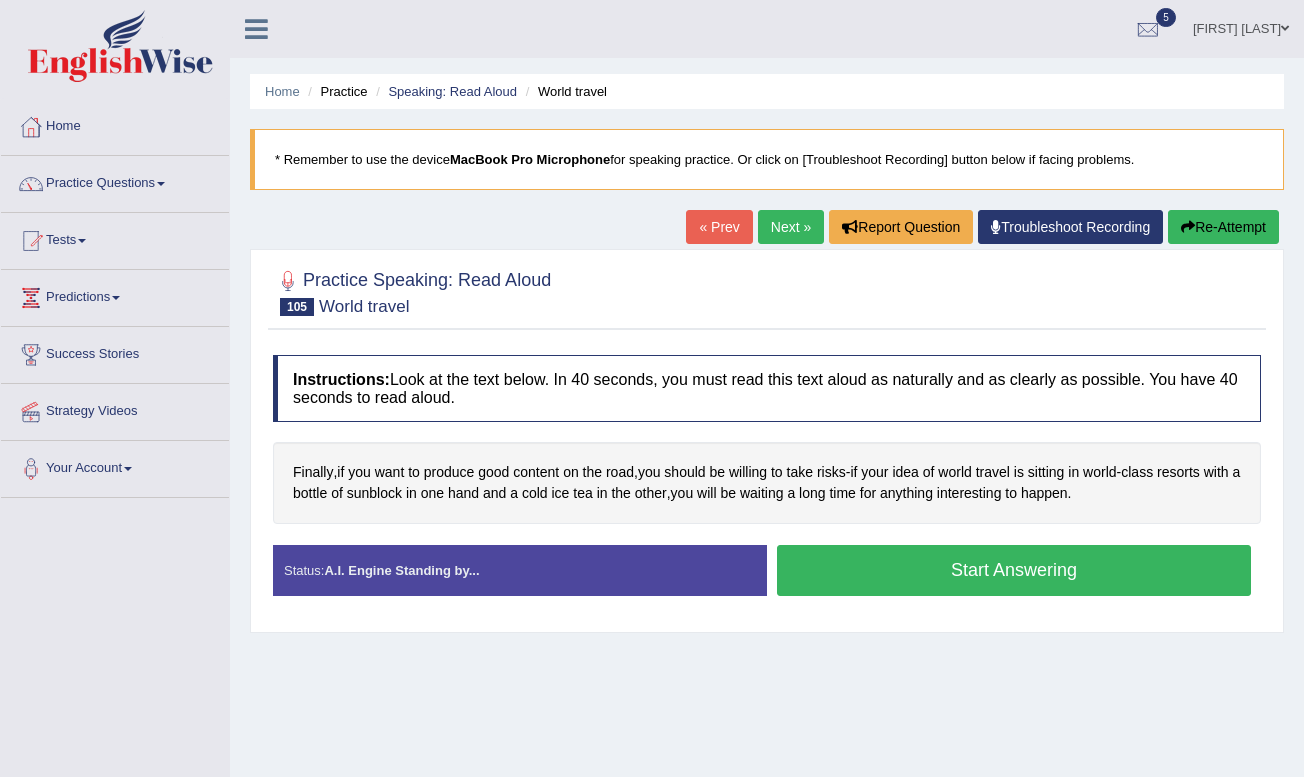 scroll, scrollTop: 0, scrollLeft: 0, axis: both 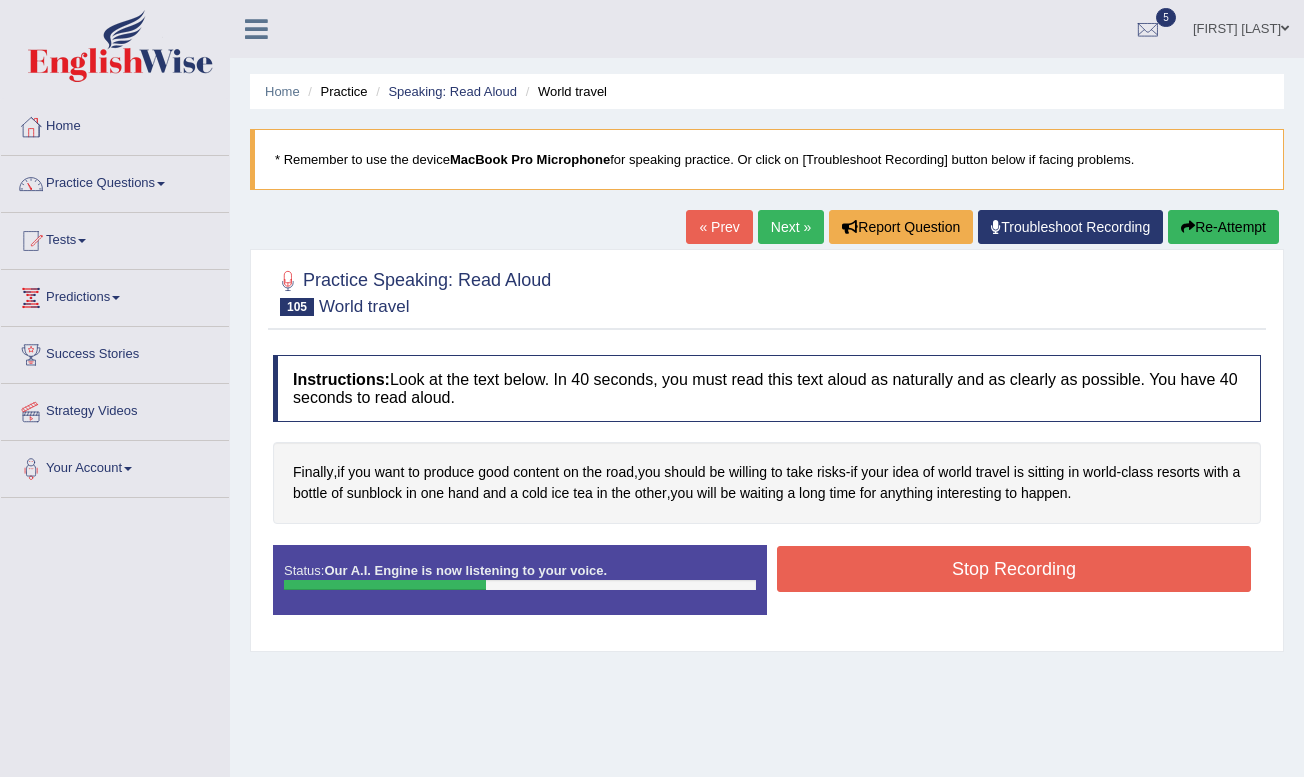 click on "Stop Recording" at bounding box center [1014, 569] 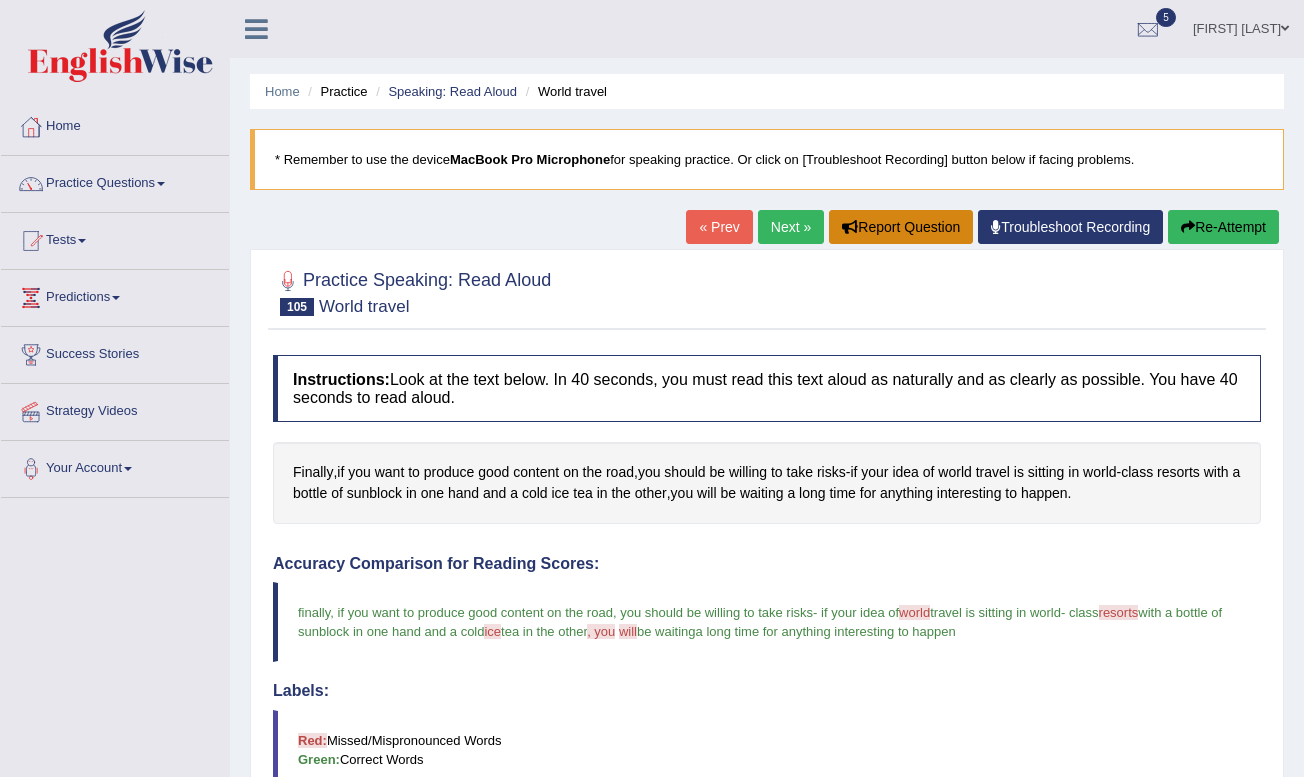 scroll, scrollTop: 0, scrollLeft: 0, axis: both 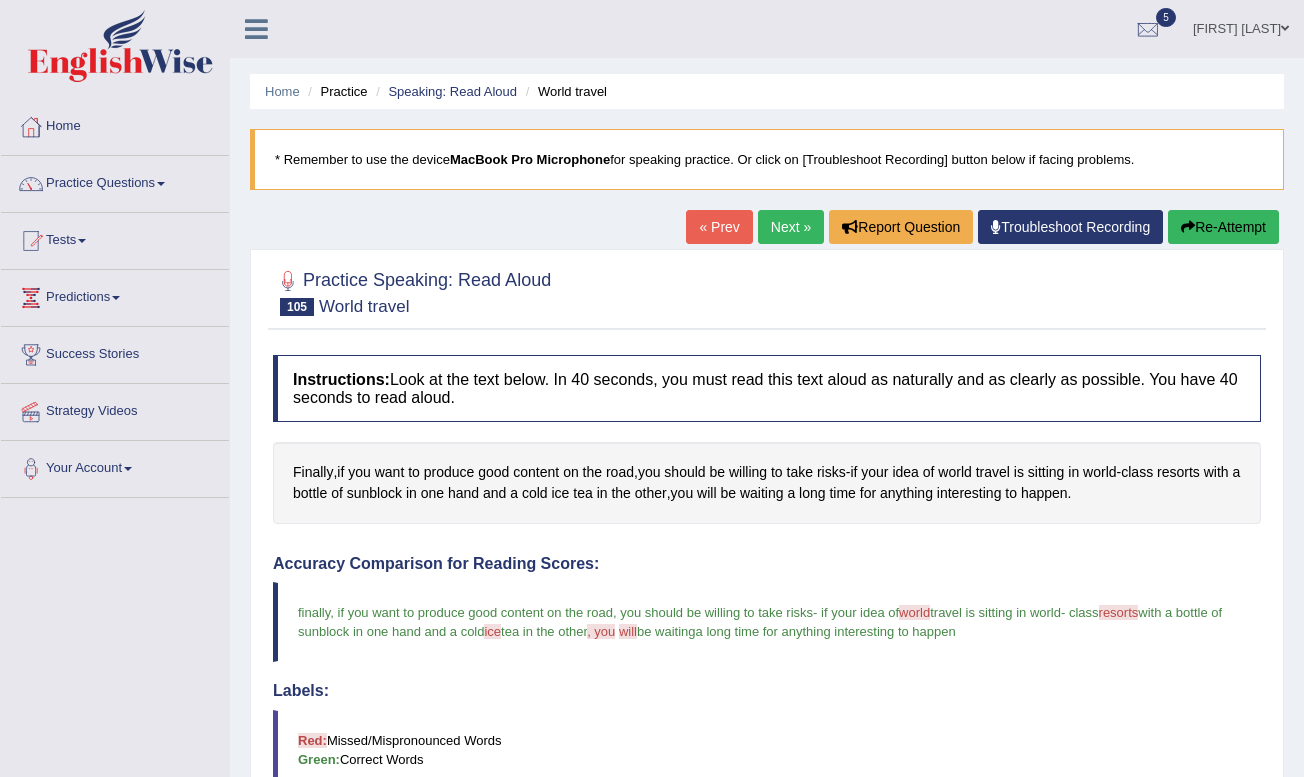 click on "Next »" at bounding box center (791, 227) 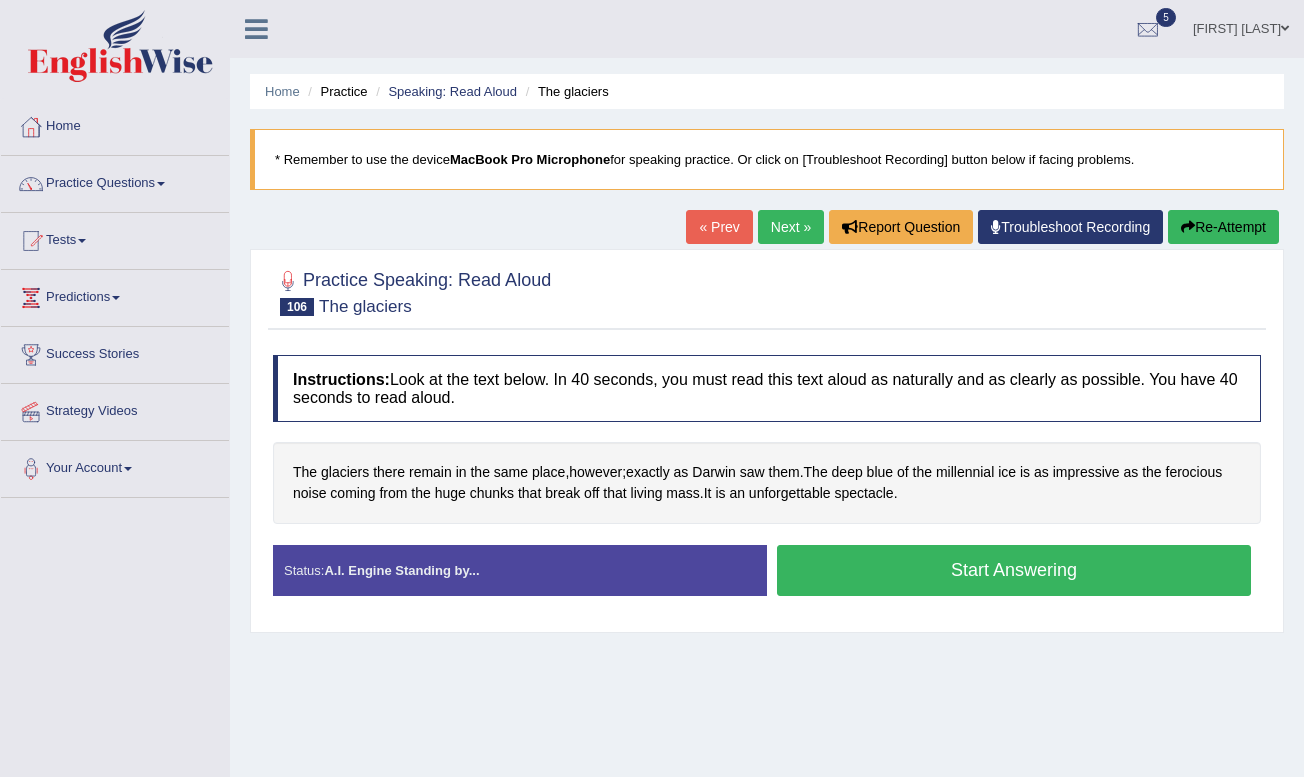 scroll, scrollTop: 0, scrollLeft: 0, axis: both 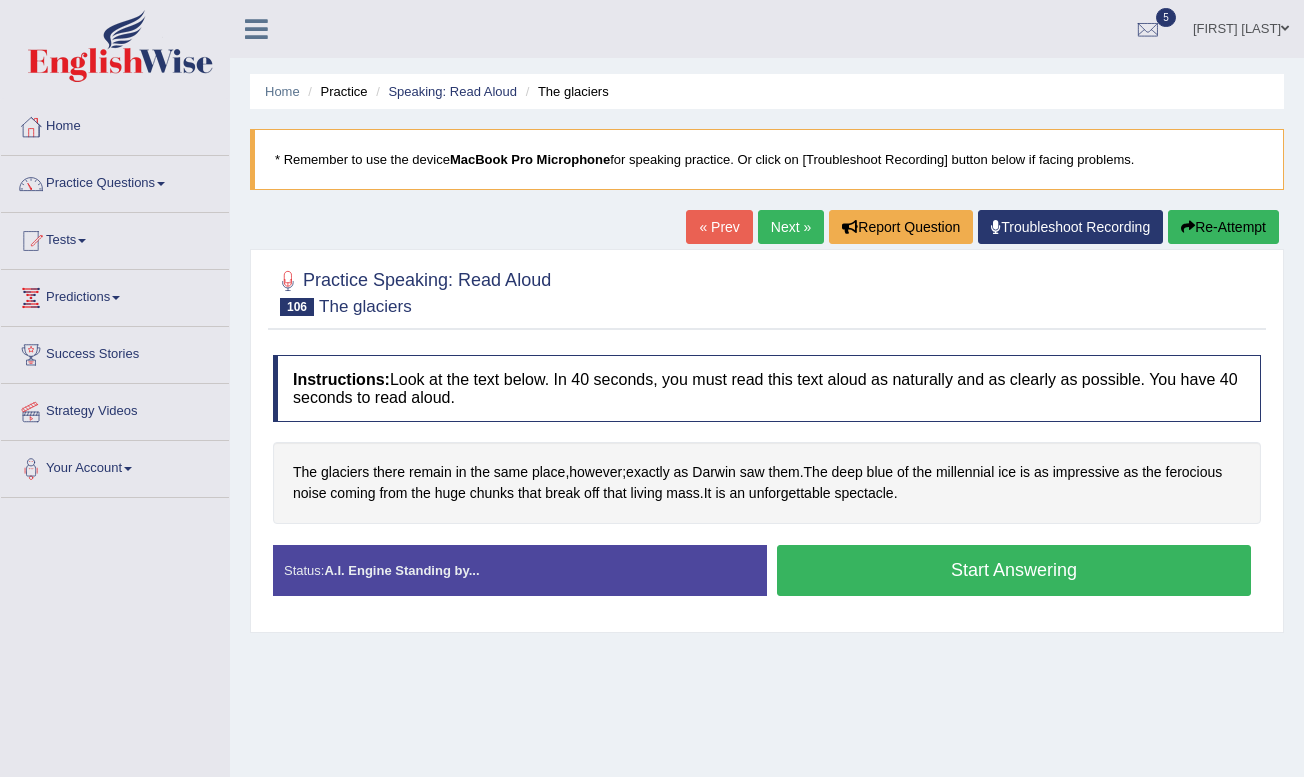 click on "Start Answering" at bounding box center [1014, 570] 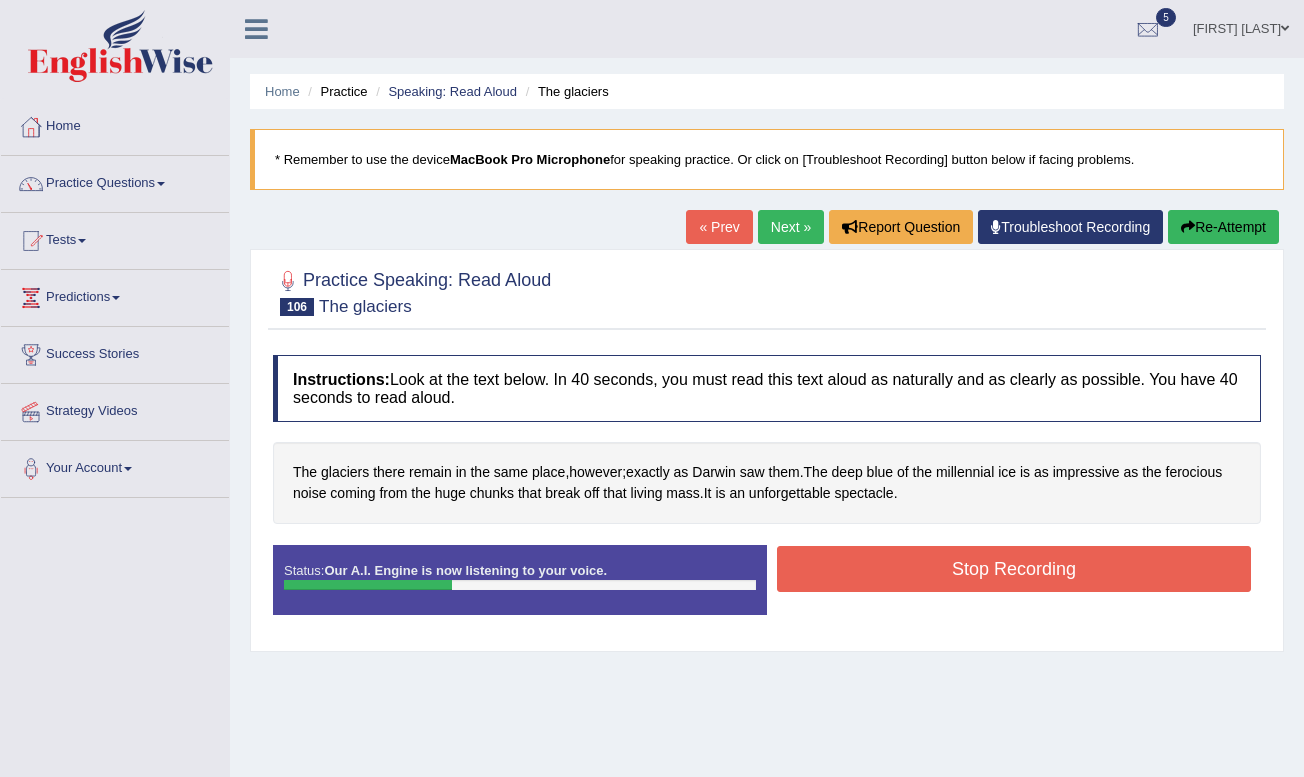 click on "Stop Recording" at bounding box center (1014, 569) 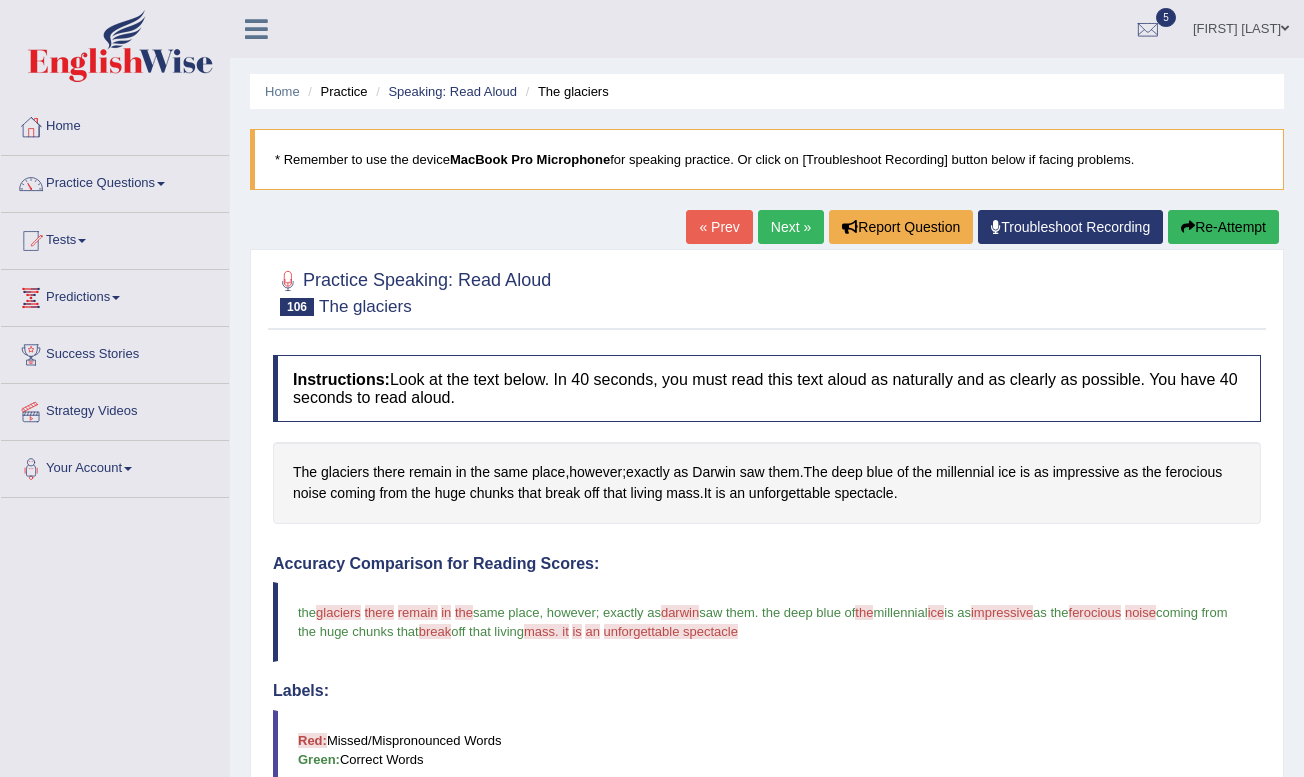 scroll, scrollTop: 0, scrollLeft: 0, axis: both 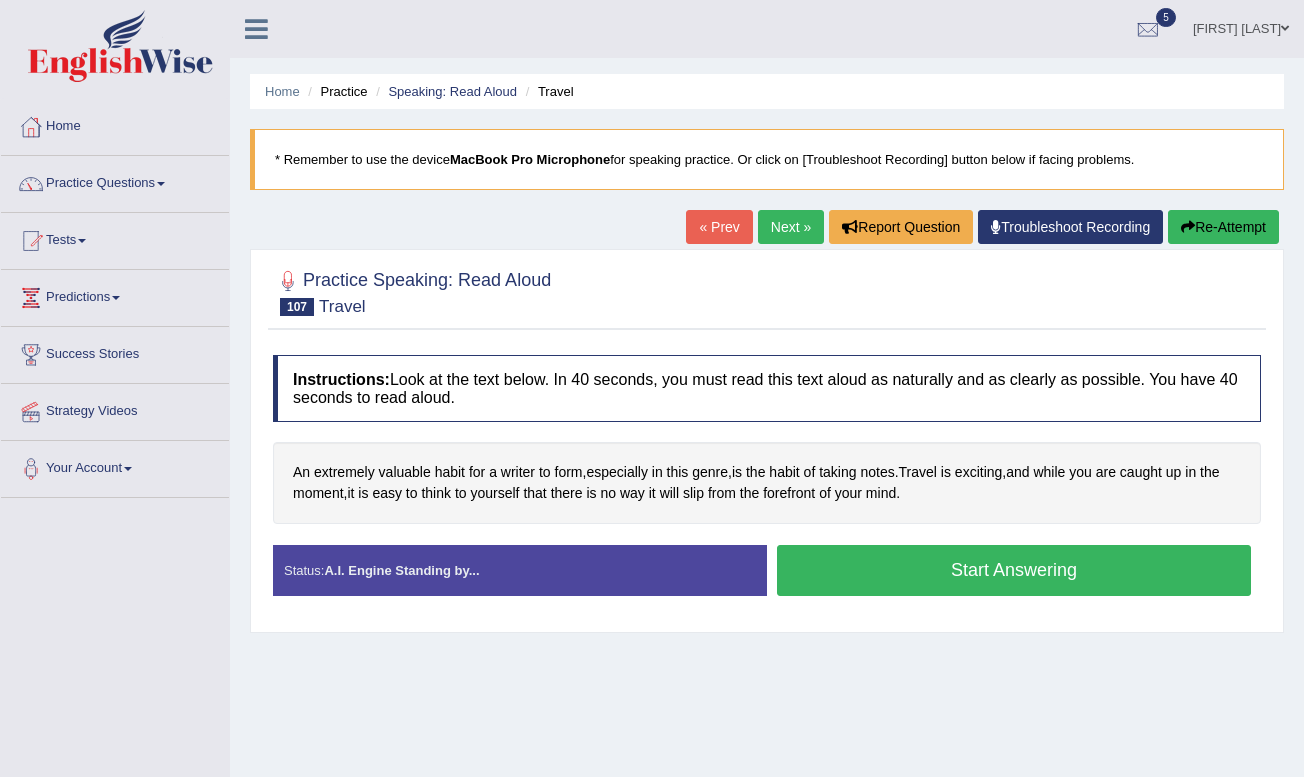 click on "Start Answering" at bounding box center [1014, 570] 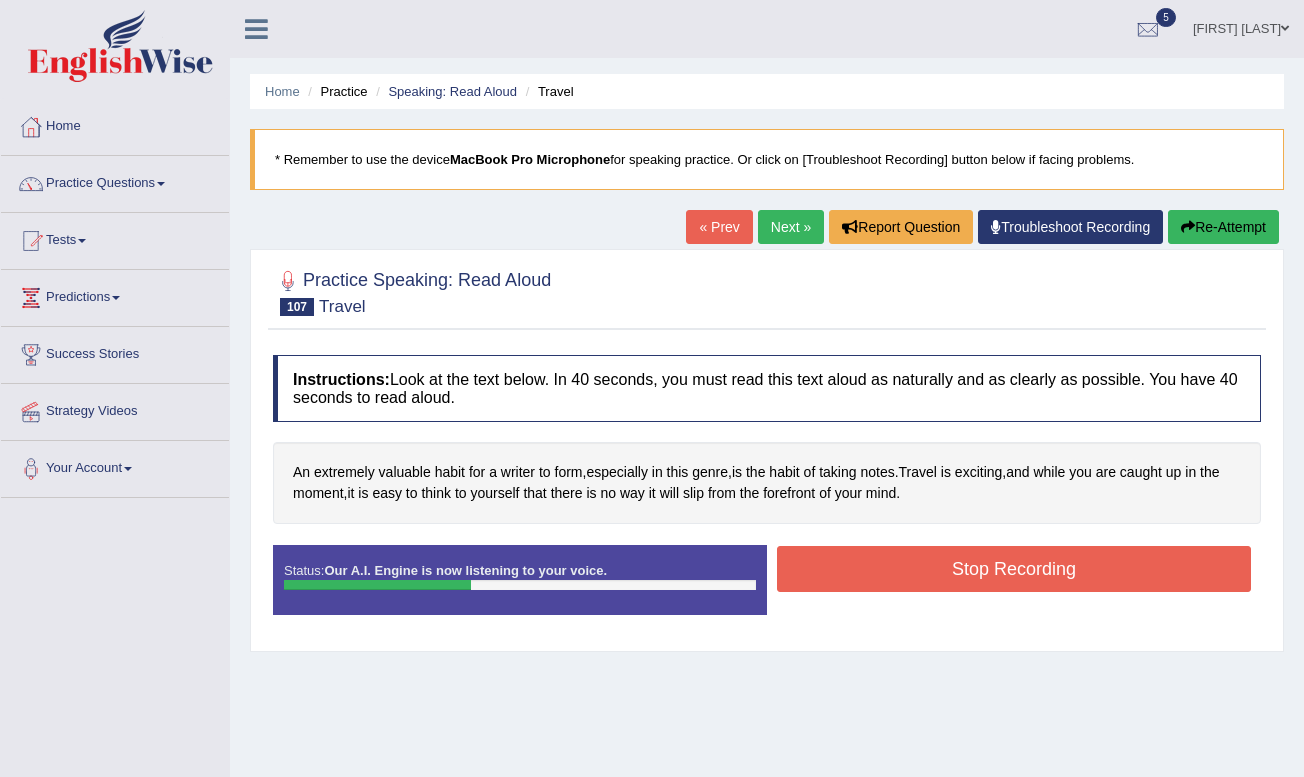 click on "Stop Recording" at bounding box center (1014, 569) 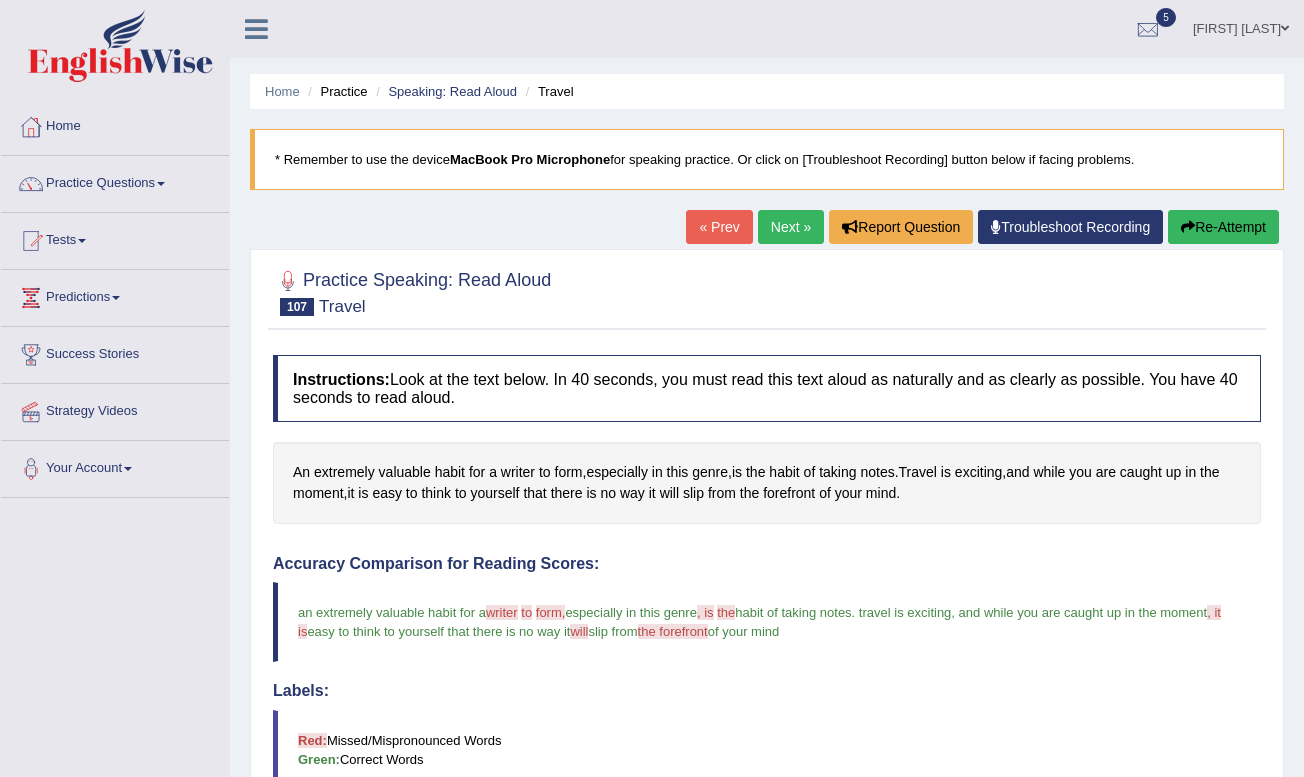 scroll, scrollTop: 0, scrollLeft: 0, axis: both 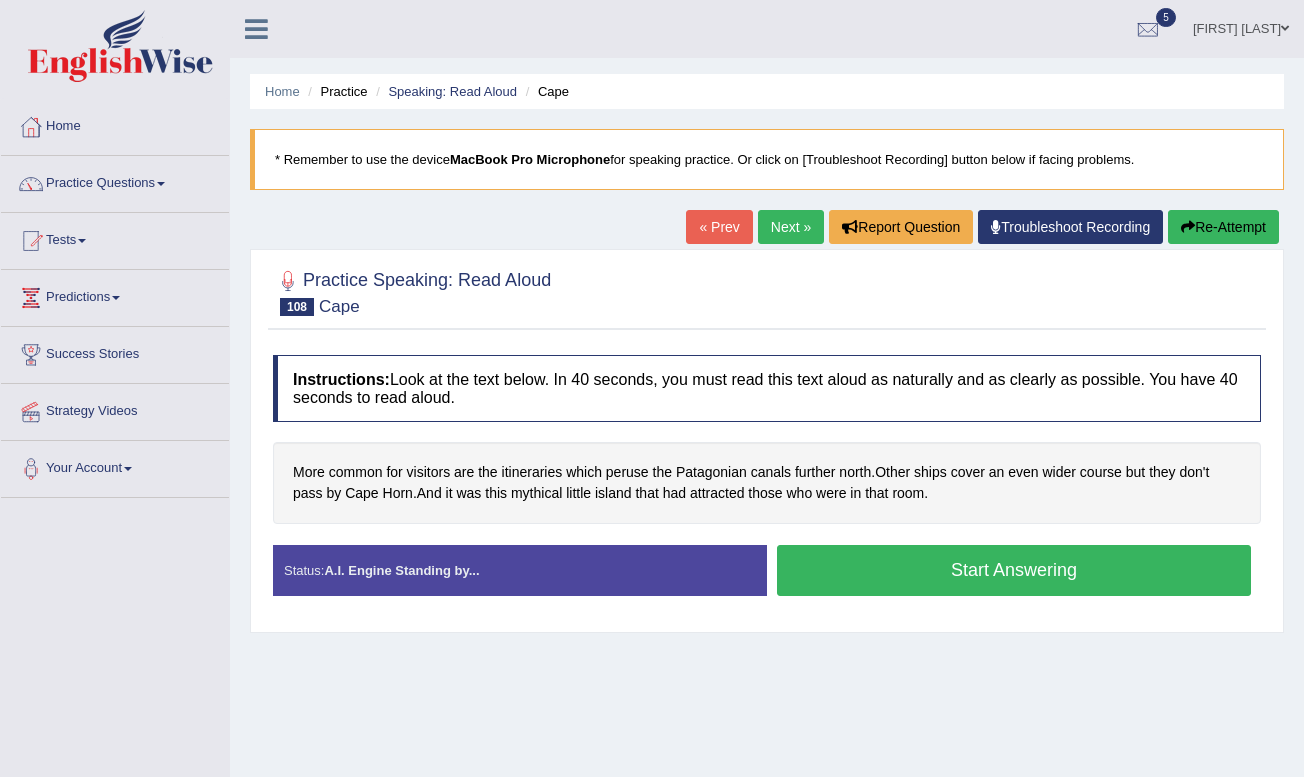 click on "Instructions:  Look at the text below. In 40 seconds, you must read this text aloud as naturally and as clearly as possible. You have 40 seconds to read aloud.
More   common   for   visitors   are   the   itineraries   which   peruse   the   Patagonian   canals   further   north .  Other   ships   cover   an   even   wider   course   but   they   don't   pass   by   Cape   Horn .  And   it   was   this   mythical   little   island   that   had   attracted   those   who   were   in   that   room . Created with Highcharts 7.1.2 Too low Too high Time Pitch meter: 0 10 20 30 40 Created with Highcharts 7.1.2 Great Too slow Too fast Time Speech pace meter: 0 10 20 30 40 Accuracy Comparison for Reading Scores: Labels:
Red:  Missed/Mispronounced Words
Green:  Correct Words
Accuracy:  Voice Analysis: Your Response: Status:  A.I. Engine Standing by... Start Answering Stop Recording" at bounding box center [767, 483] 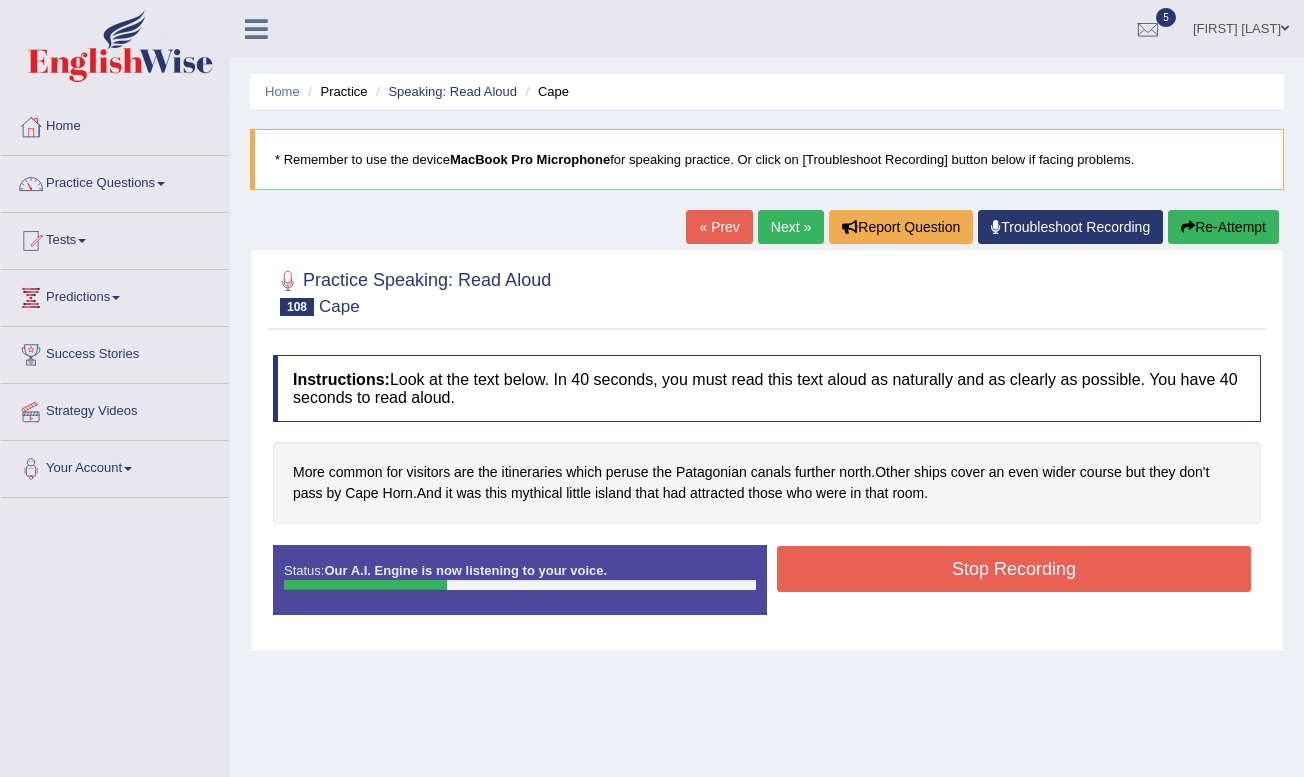 click on "Stop Recording" at bounding box center (1014, 569) 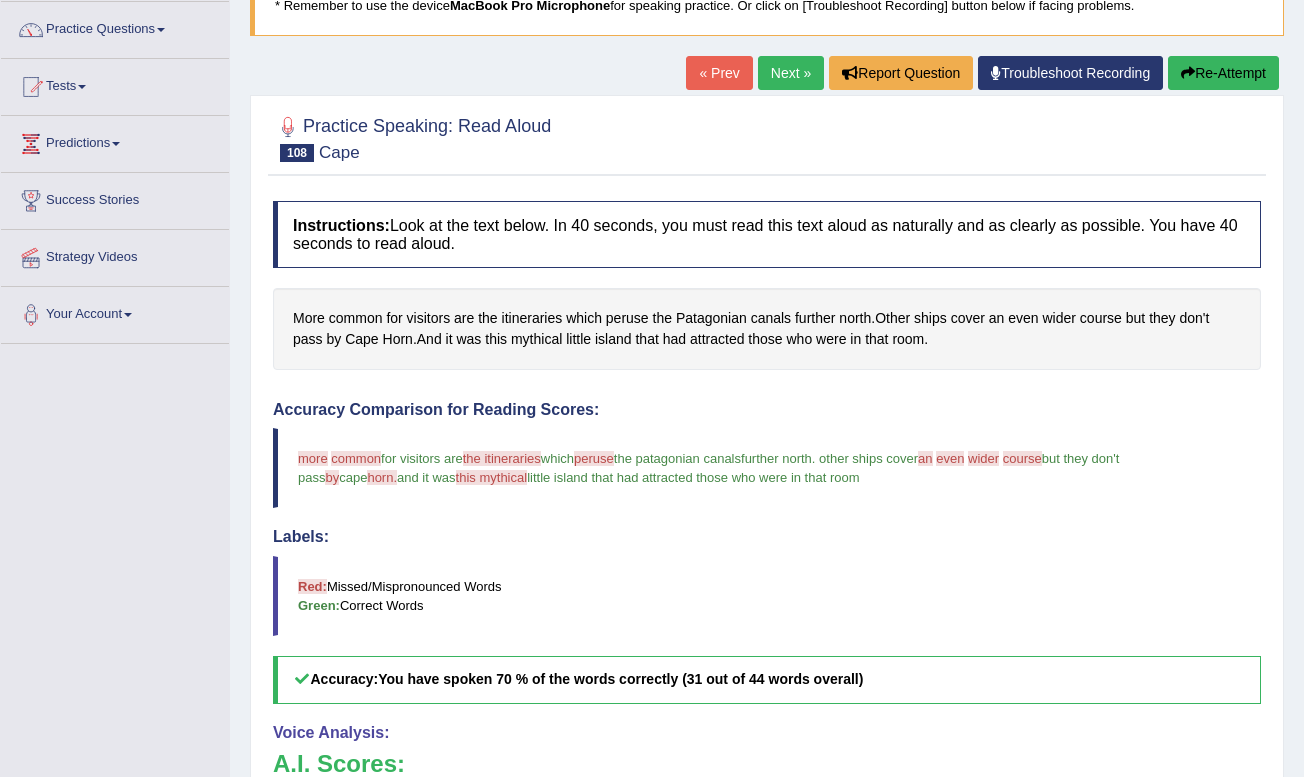 scroll, scrollTop: 150, scrollLeft: 0, axis: vertical 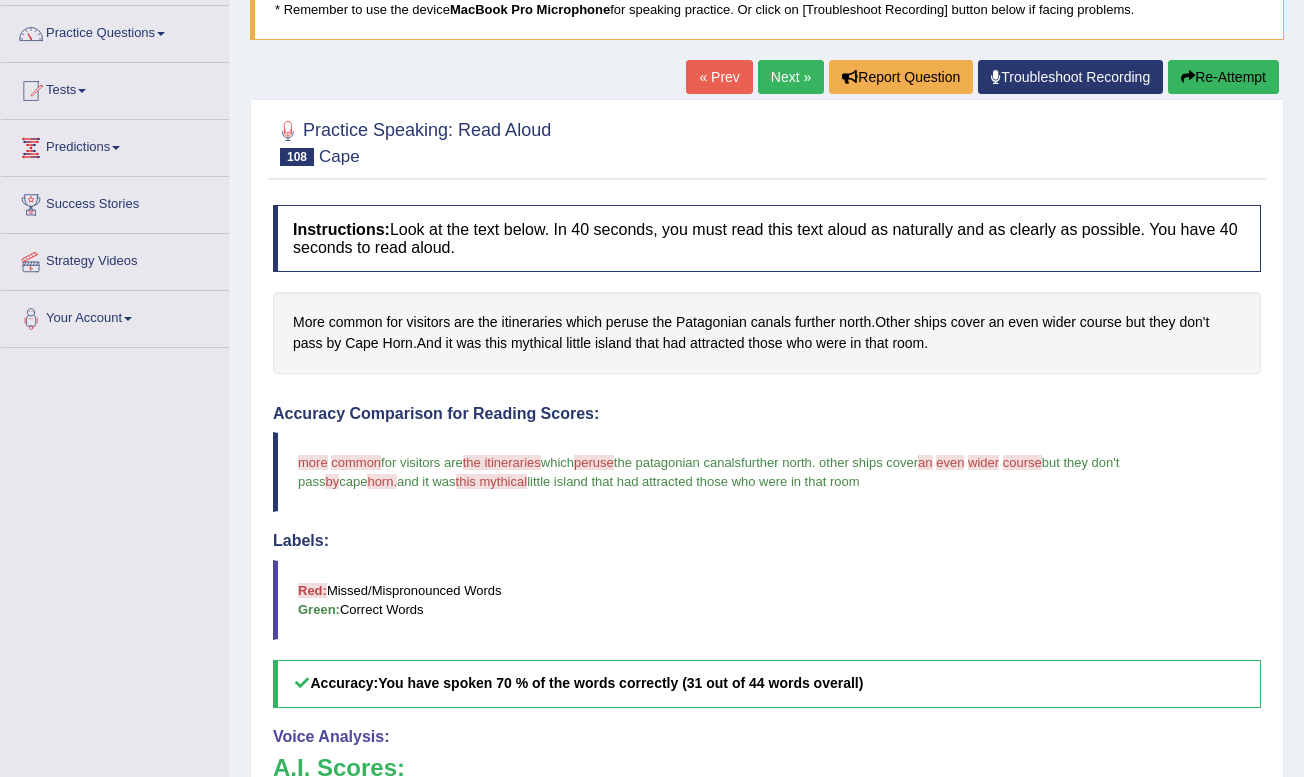 click on "Next »" at bounding box center (791, 77) 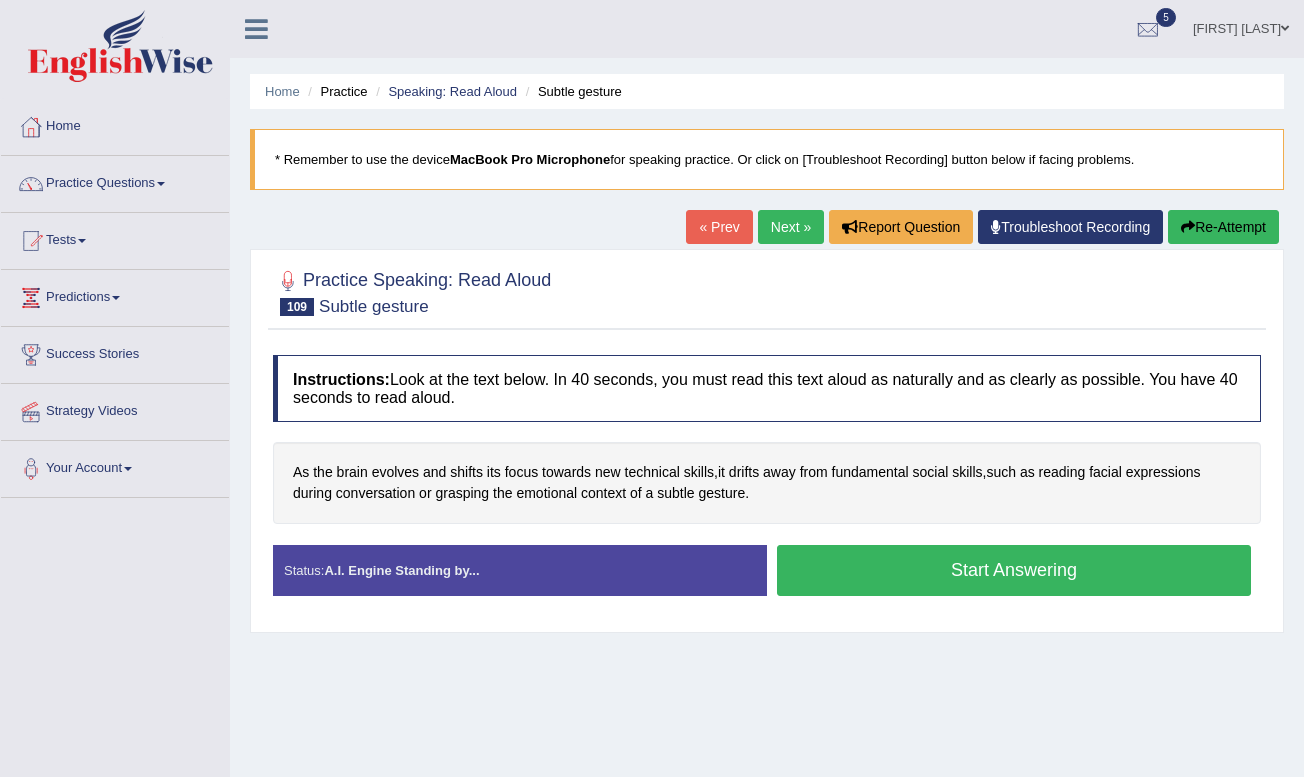 scroll, scrollTop: 0, scrollLeft: 0, axis: both 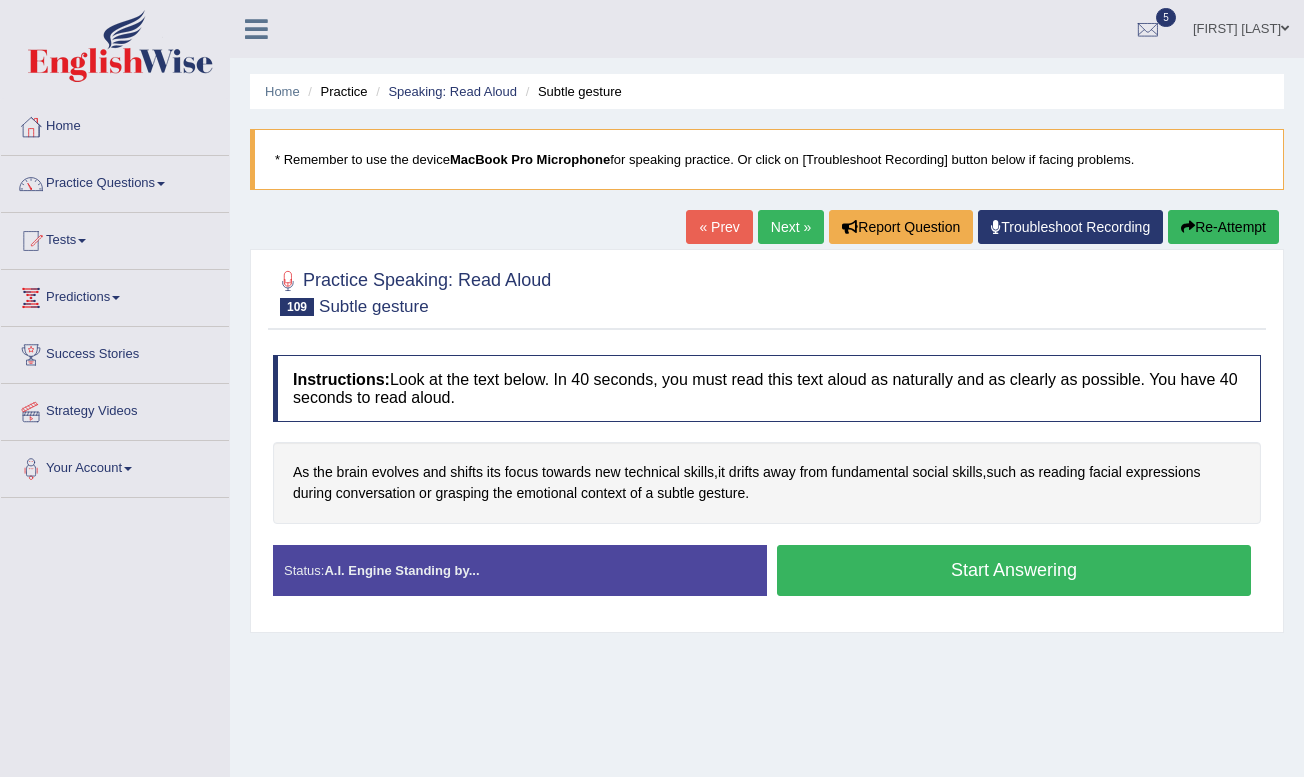 click on "Start Answering" at bounding box center (1014, 570) 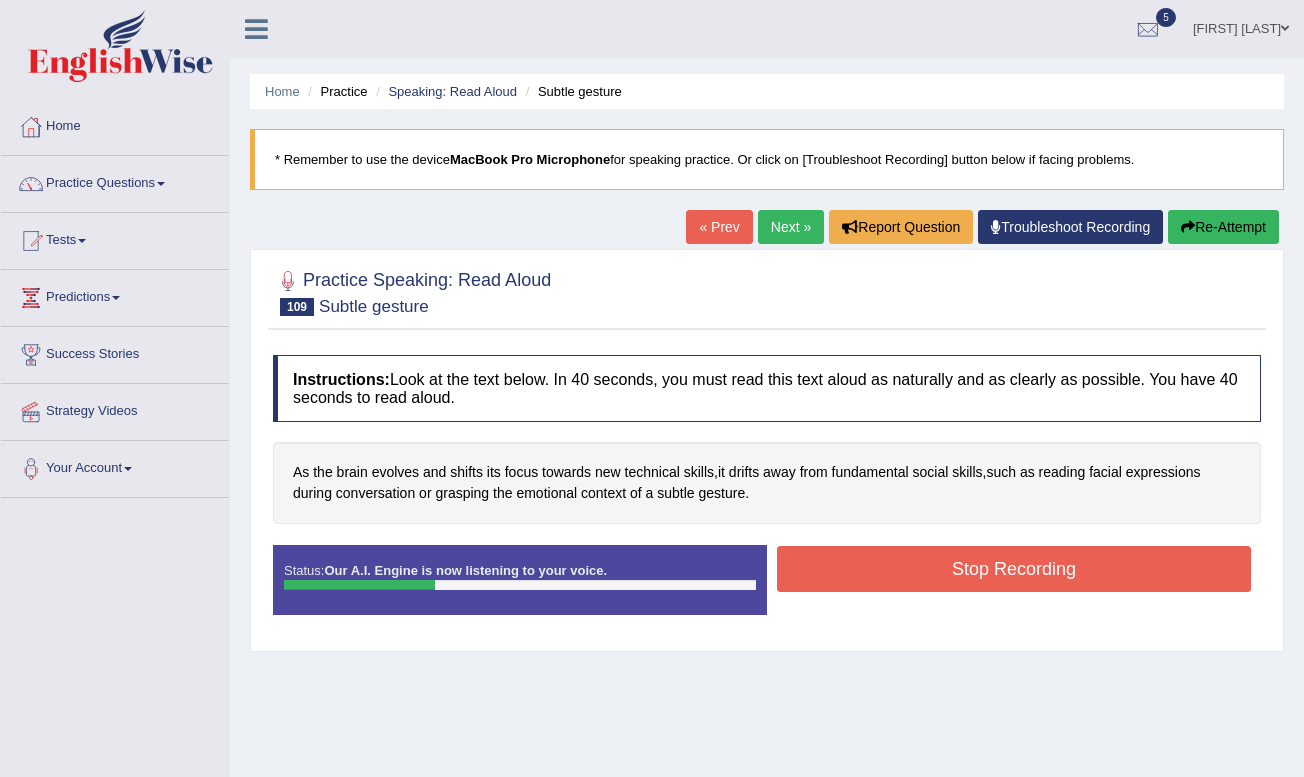 click on "Stop Recording" at bounding box center [1014, 569] 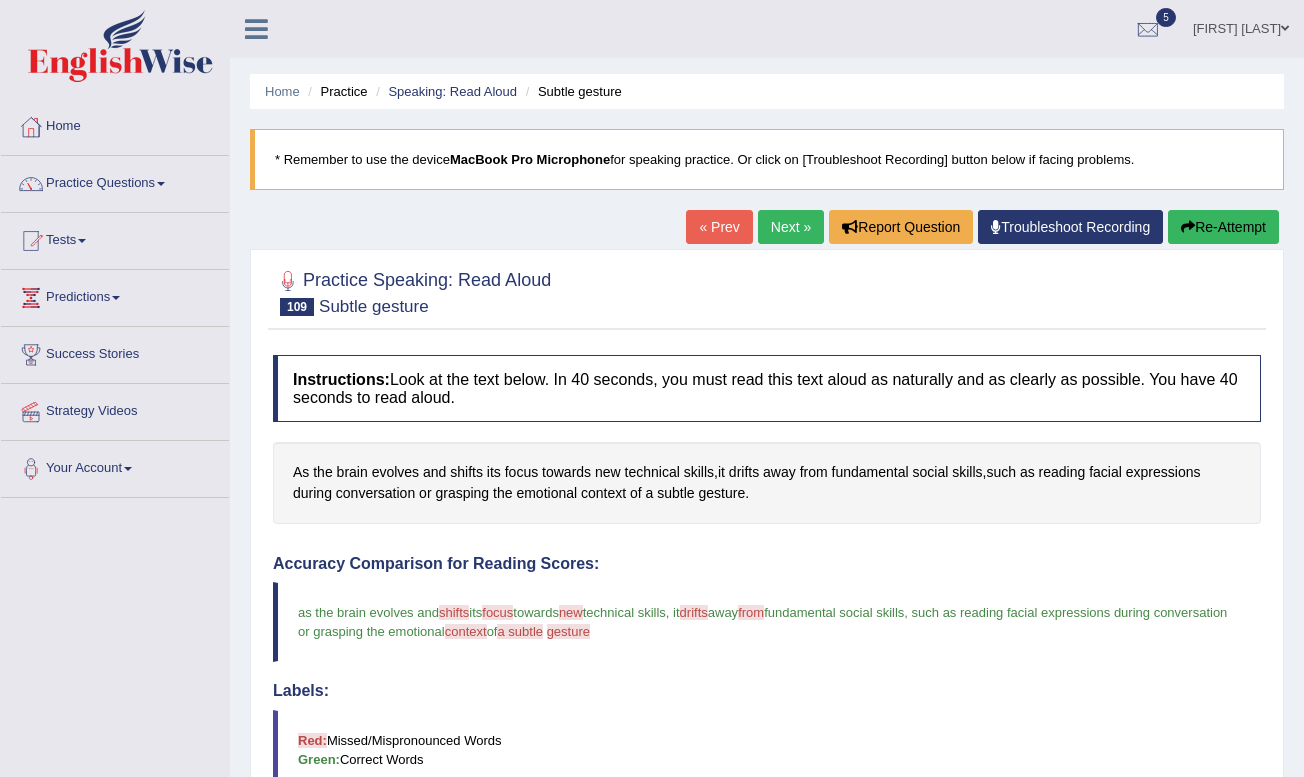 scroll, scrollTop: 0, scrollLeft: 0, axis: both 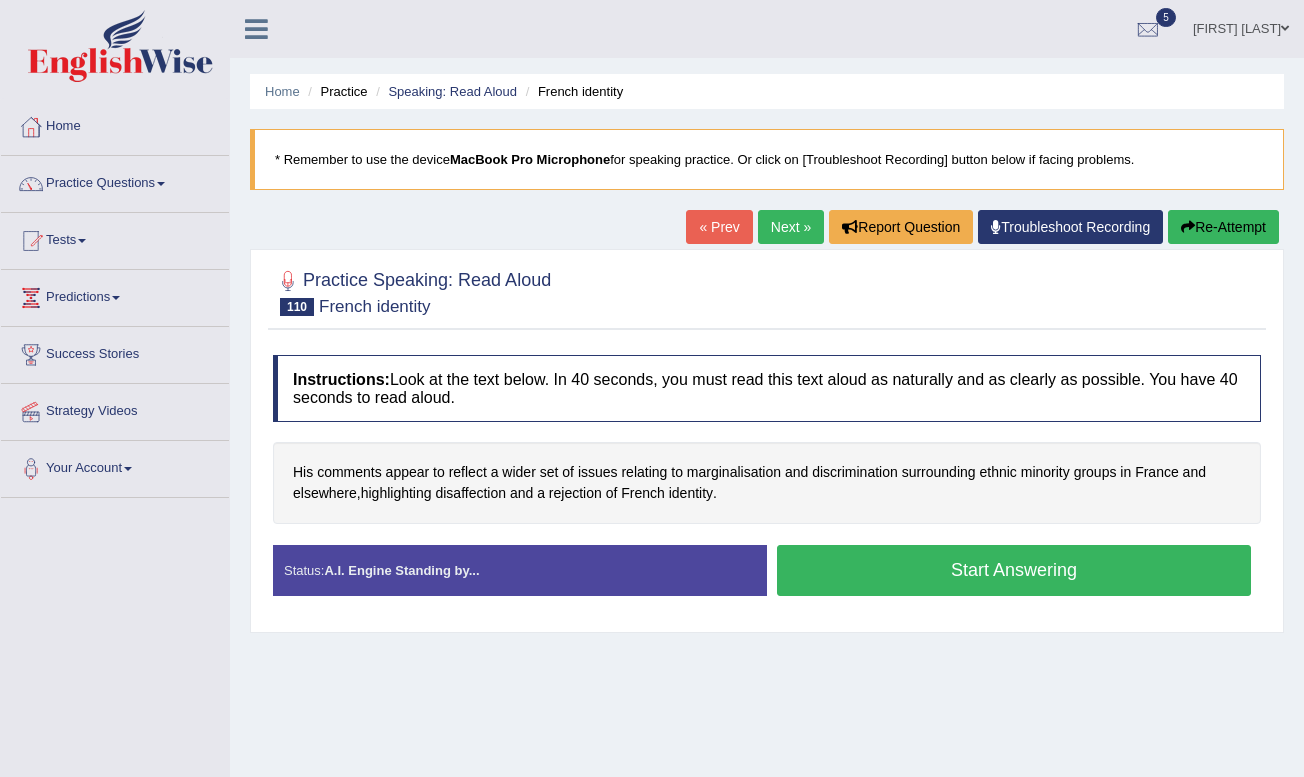 click on "Start Answering" at bounding box center (1014, 570) 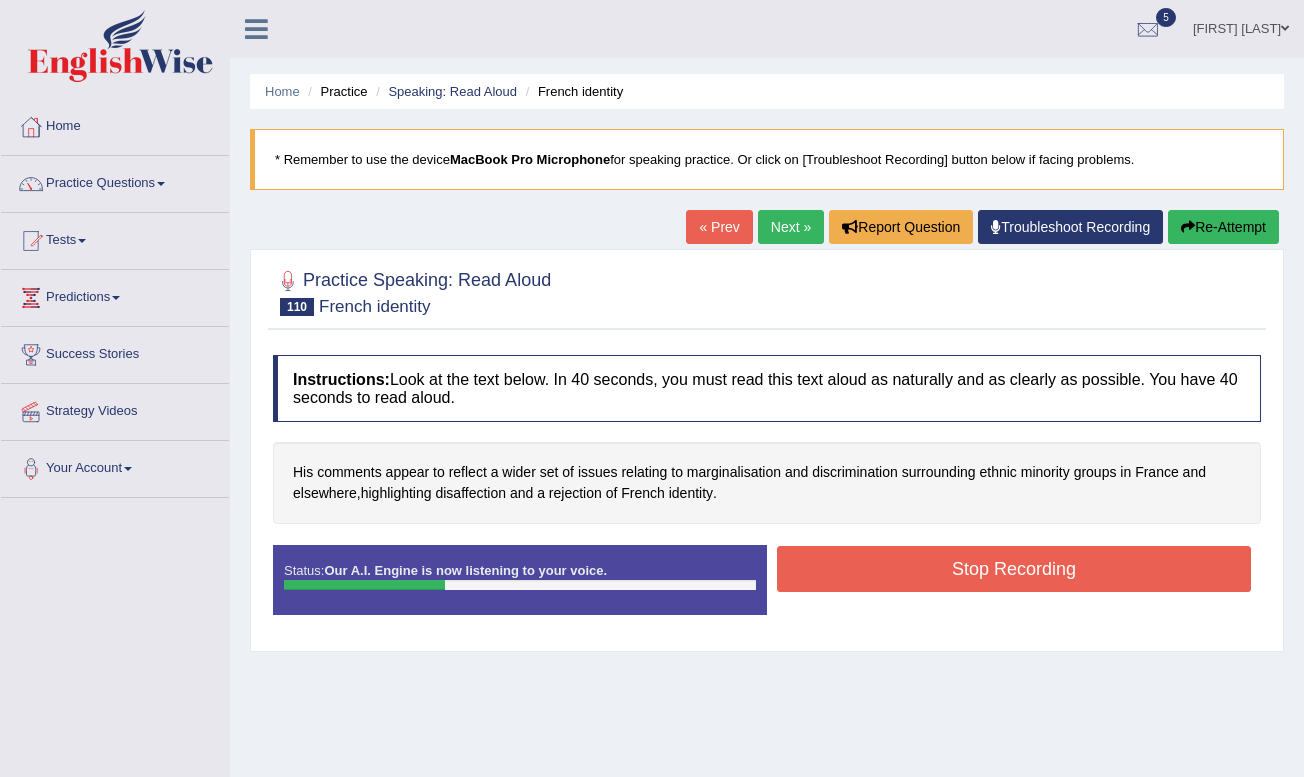 click on "Stop Recording" at bounding box center (1014, 569) 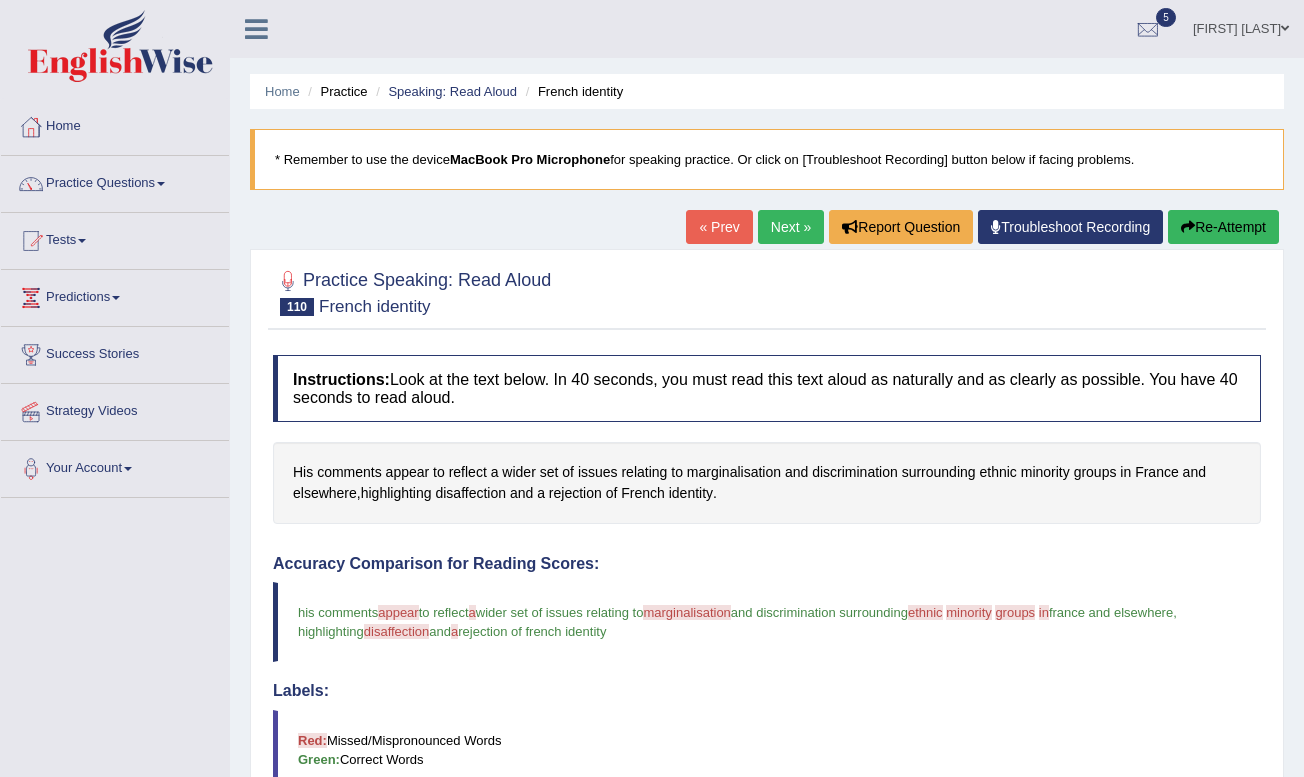 scroll, scrollTop: 0, scrollLeft: 0, axis: both 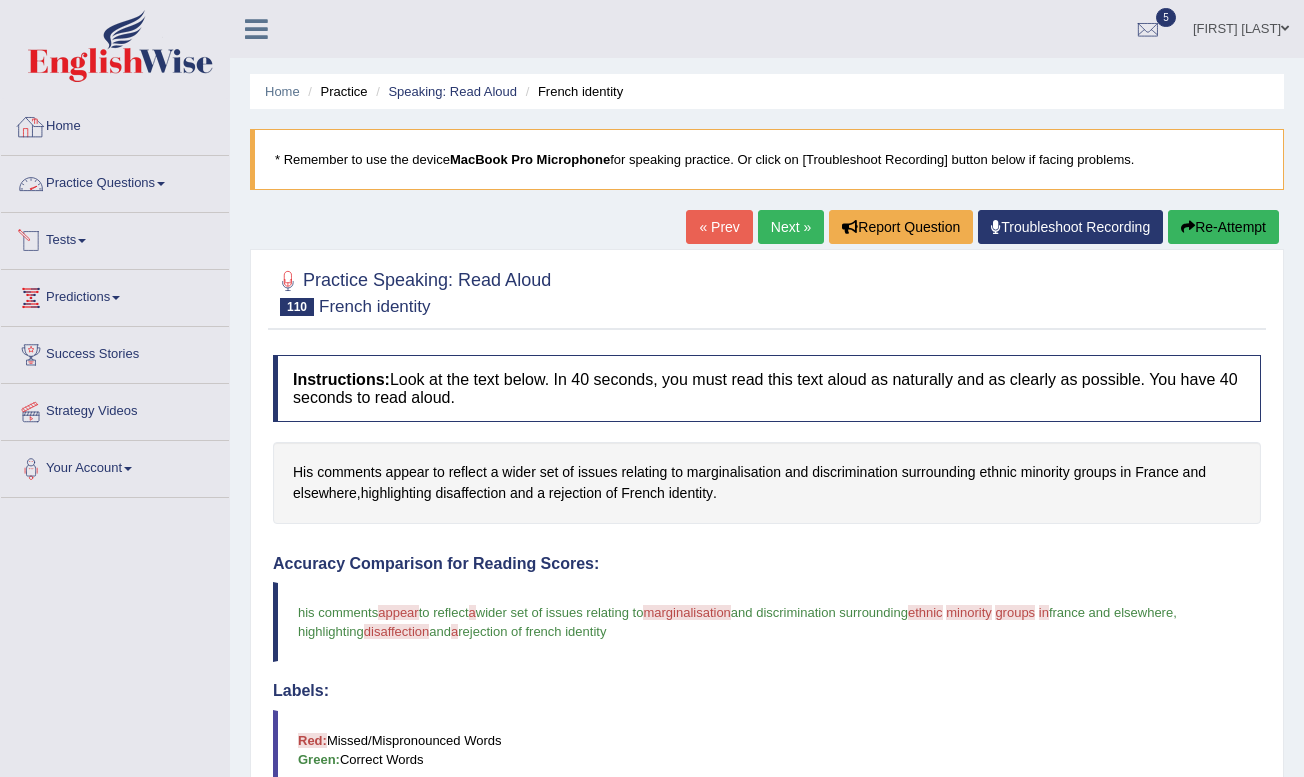 click on "Practice Questions" at bounding box center (115, 181) 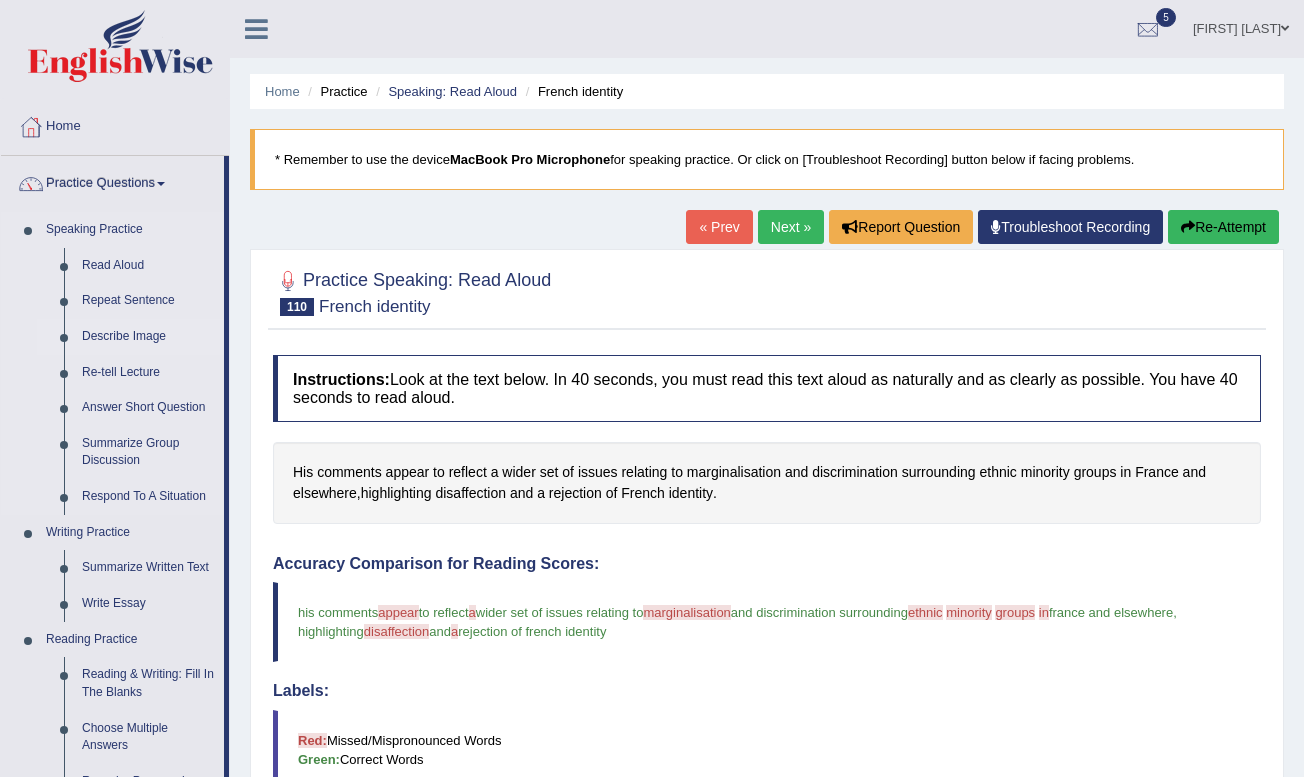 click on "Describe Image" at bounding box center [148, 337] 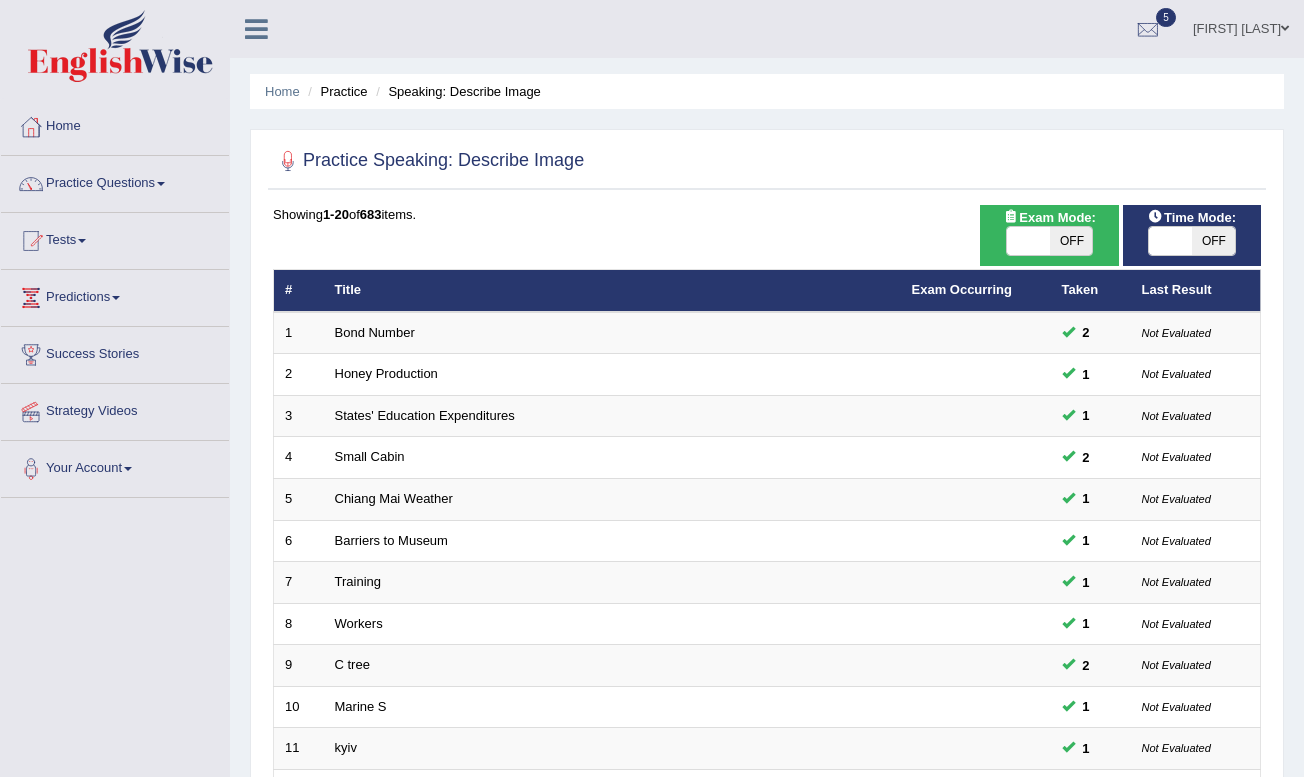 scroll, scrollTop: 585, scrollLeft: 0, axis: vertical 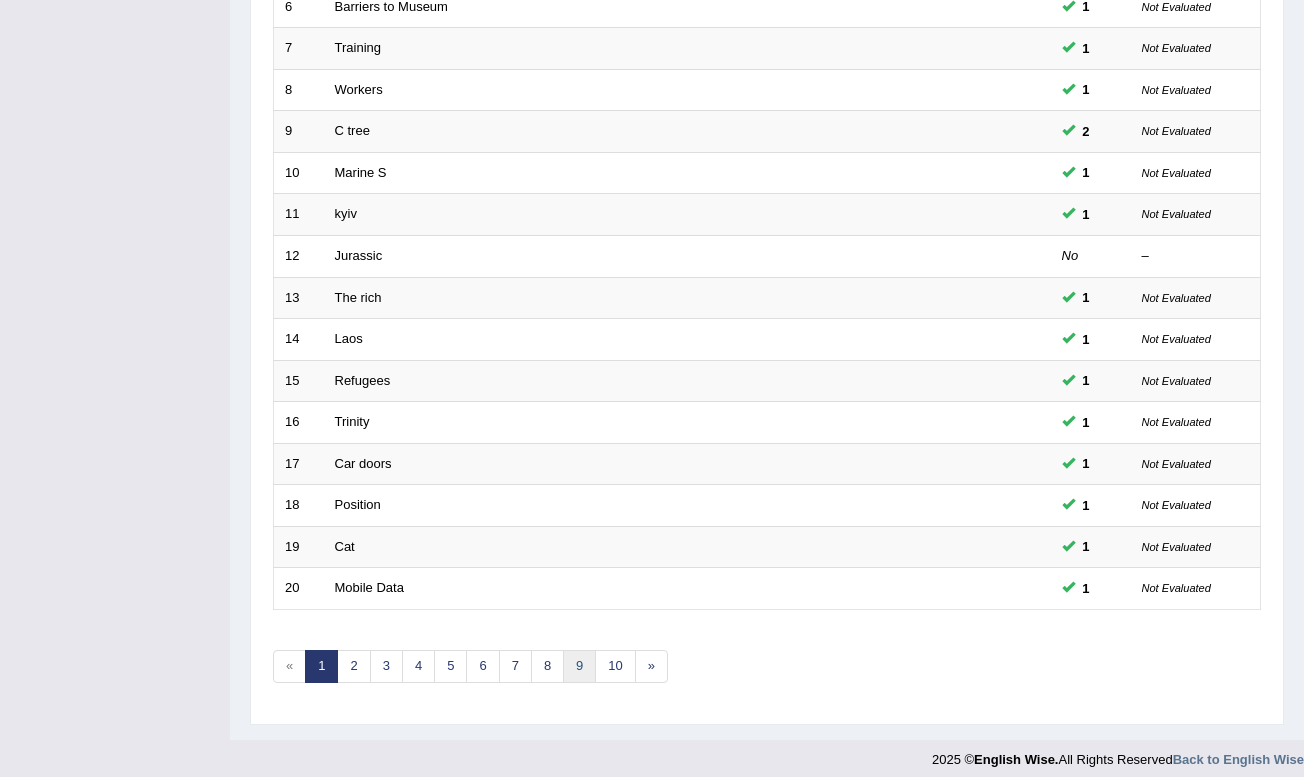 click on "9" at bounding box center (579, 666) 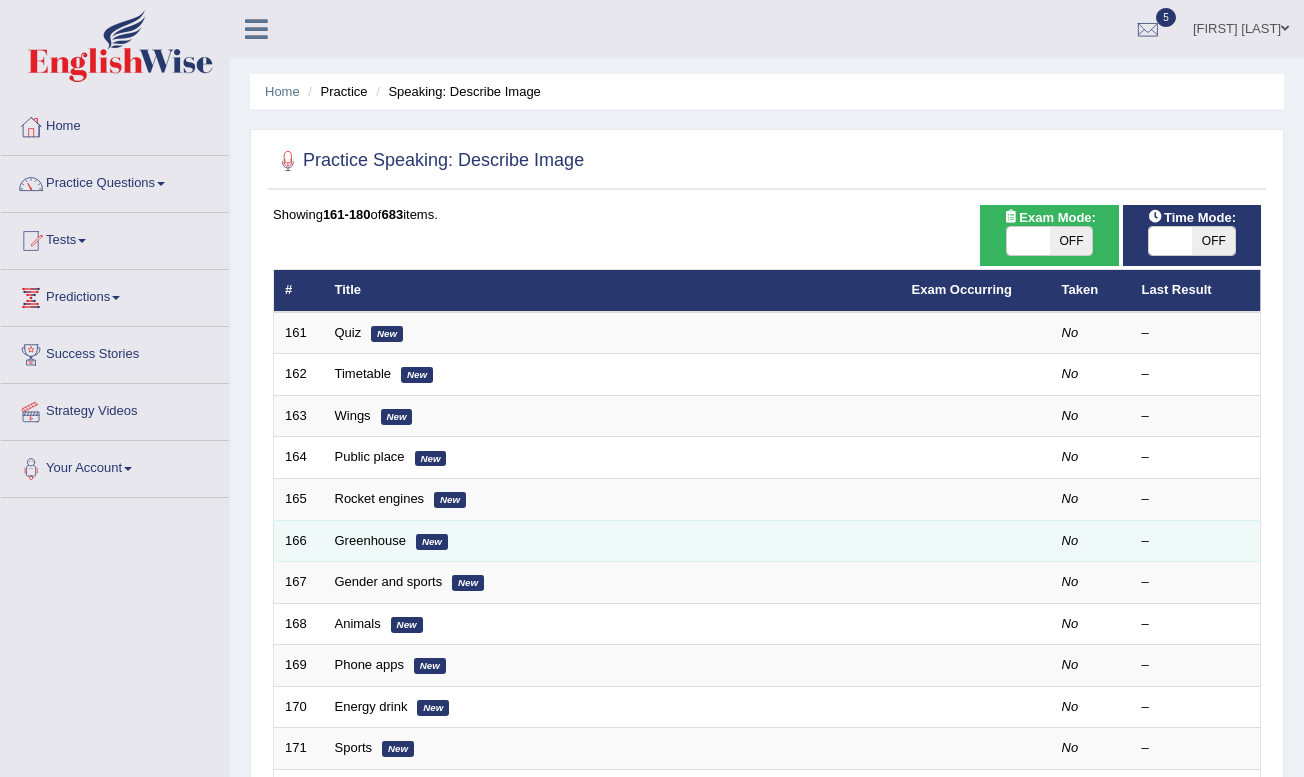 scroll, scrollTop: 0, scrollLeft: 0, axis: both 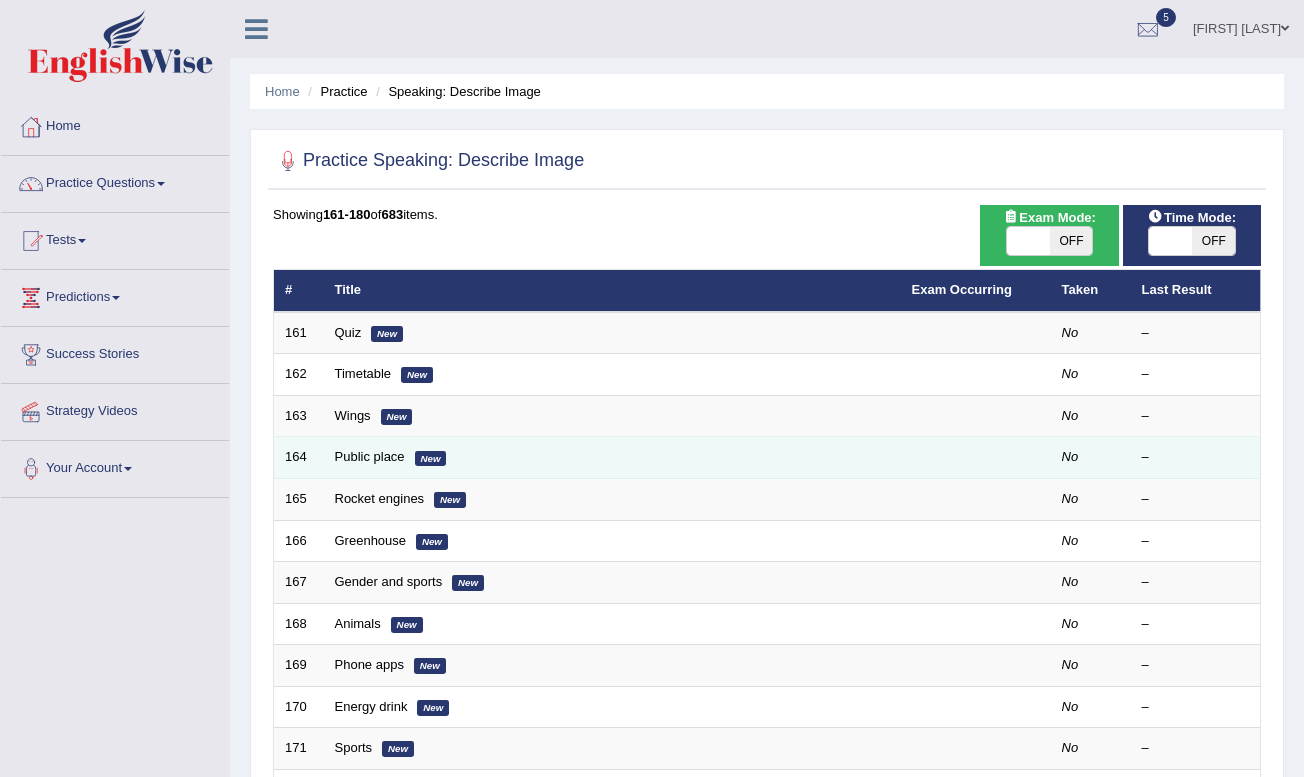 click on "Public place New" at bounding box center (612, 458) 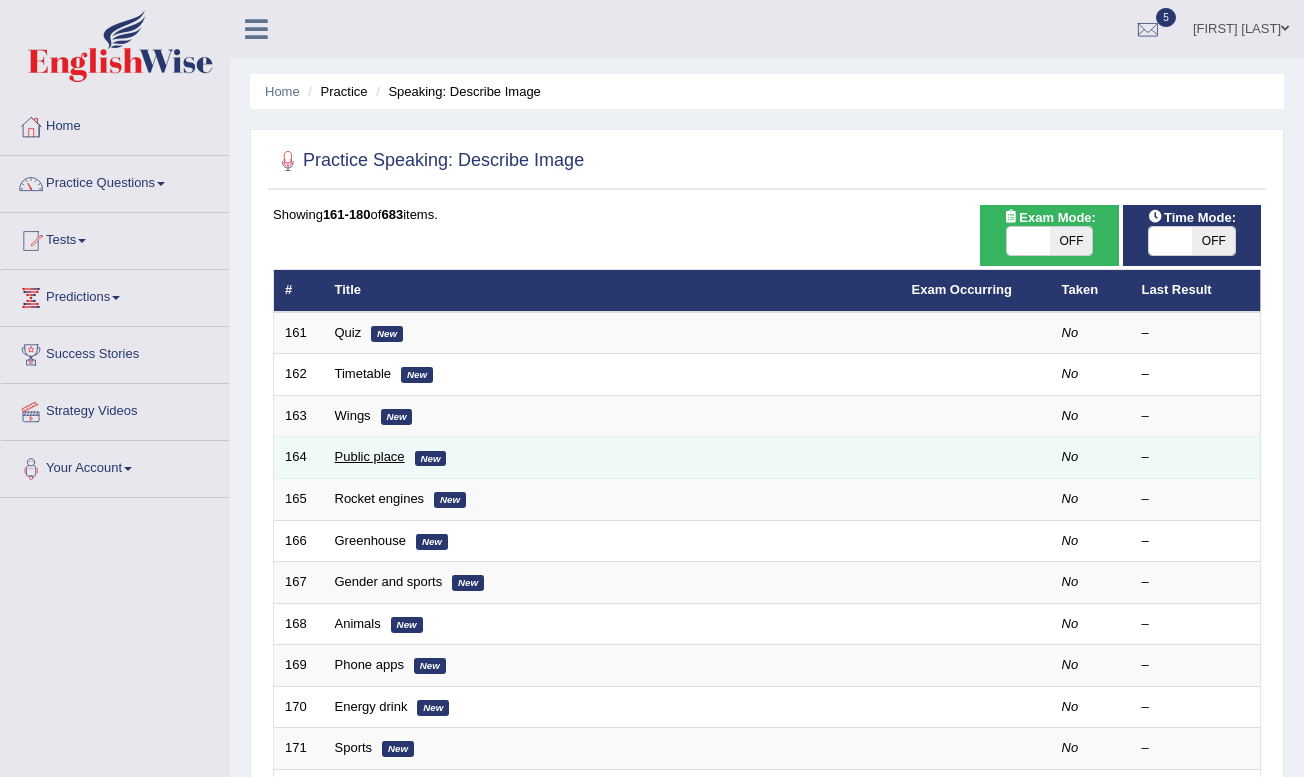 click on "Public place" at bounding box center [370, 456] 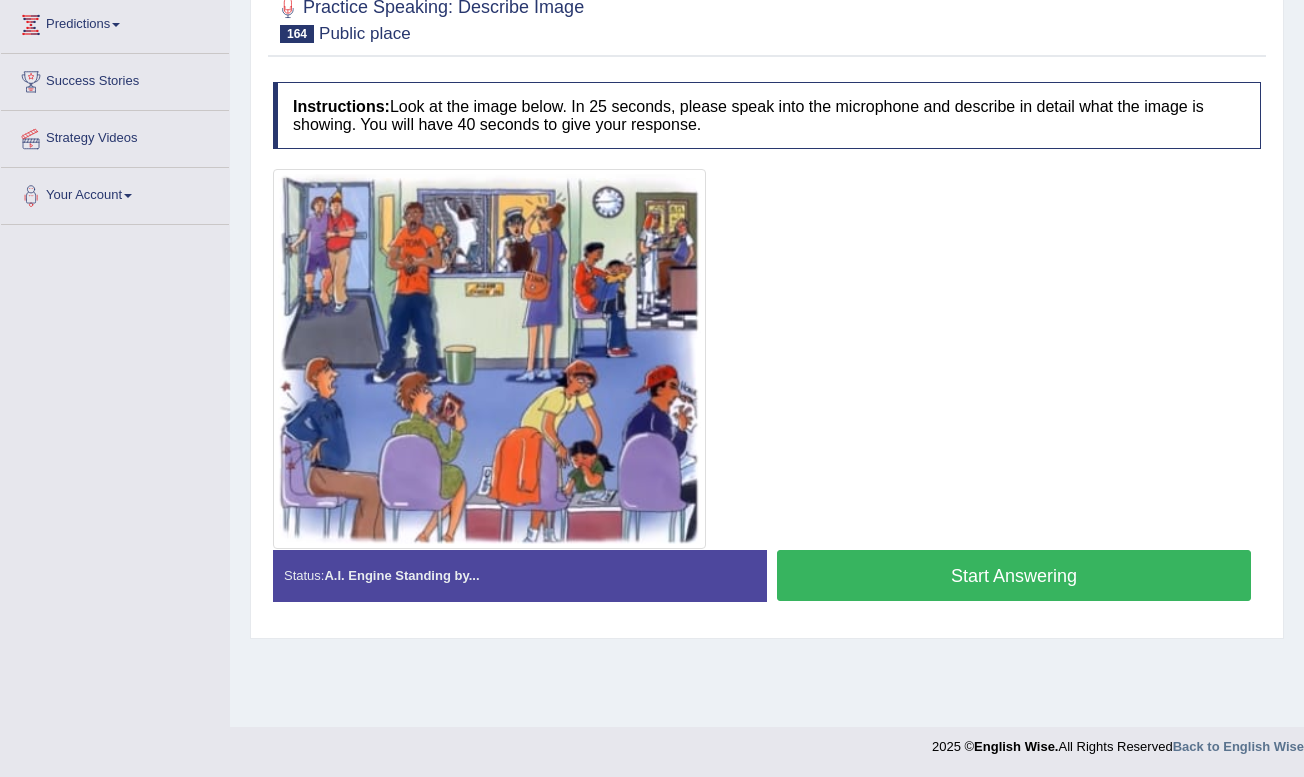 scroll, scrollTop: 0, scrollLeft: 0, axis: both 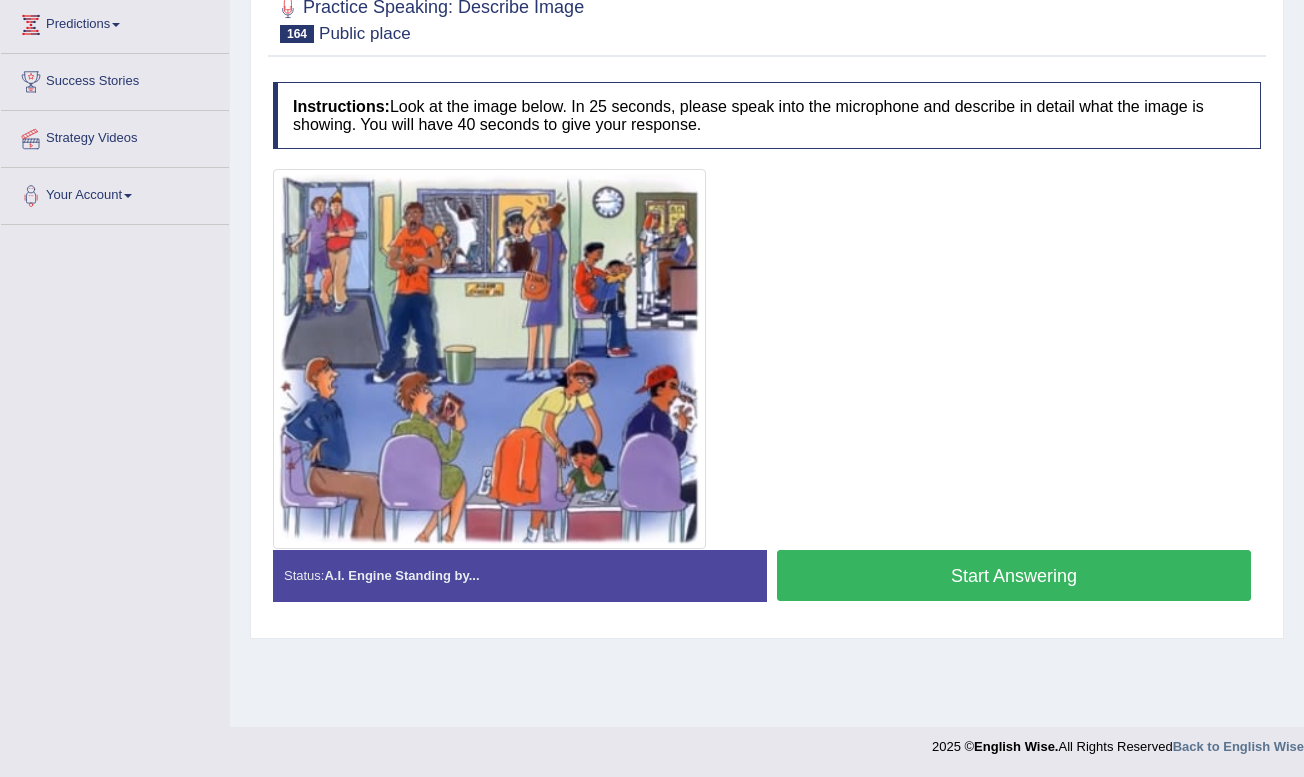 click on "Start Answering" at bounding box center (1014, 575) 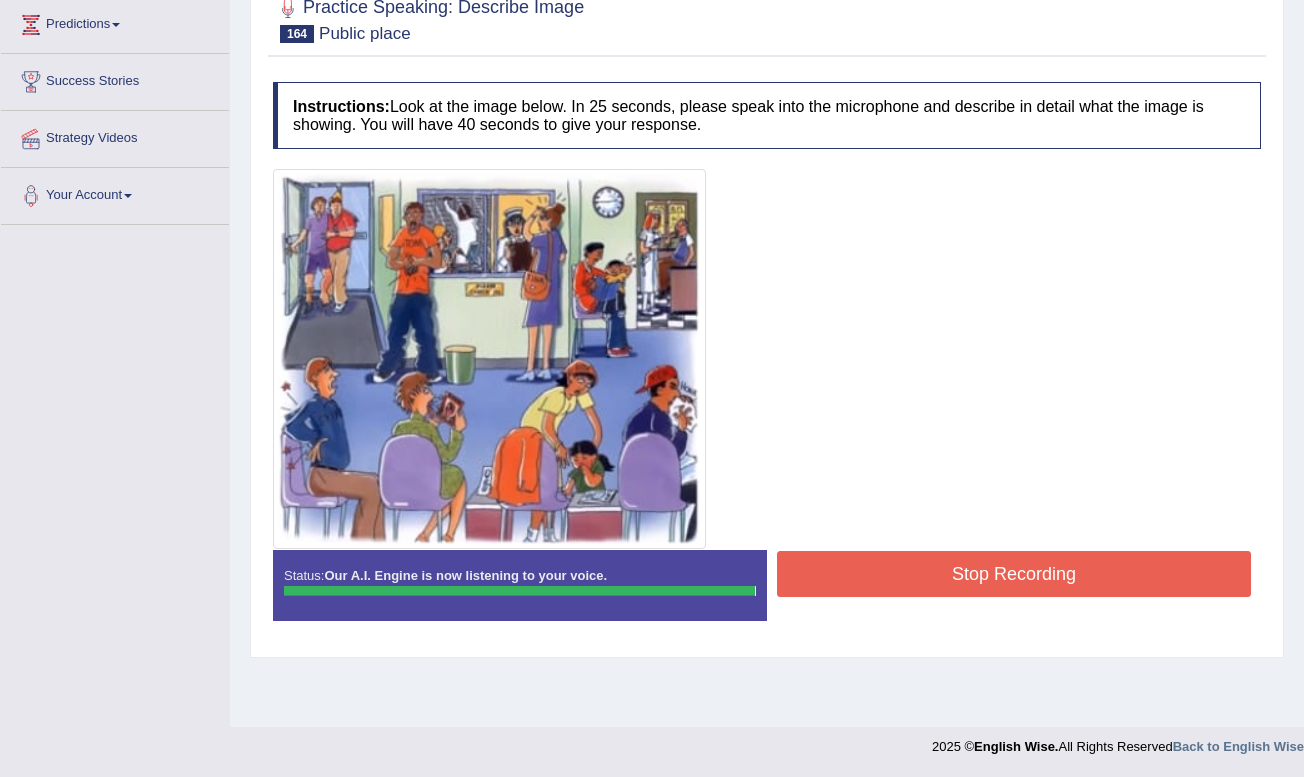 click on "Instructions:  Look at the image below. In 25 seconds, please speak into the microphone and describe in detail what the image is showing. You will have 40 seconds to give your response.
Created with Highcharts 7.1.2 Too low Too high Time Pitch meter: 0 10 20 30 40 Created with Highcharts 7.1.2 Great Too slow Too fast Time Speech pace meter: 0 10 20 30 40 Spoken Keywords: Voice Analysis: Your Response: Sample Answer: . Status:  Our A.I. Engine is now listening to your voice. Start Answering Stop Recording" at bounding box center [767, 359] 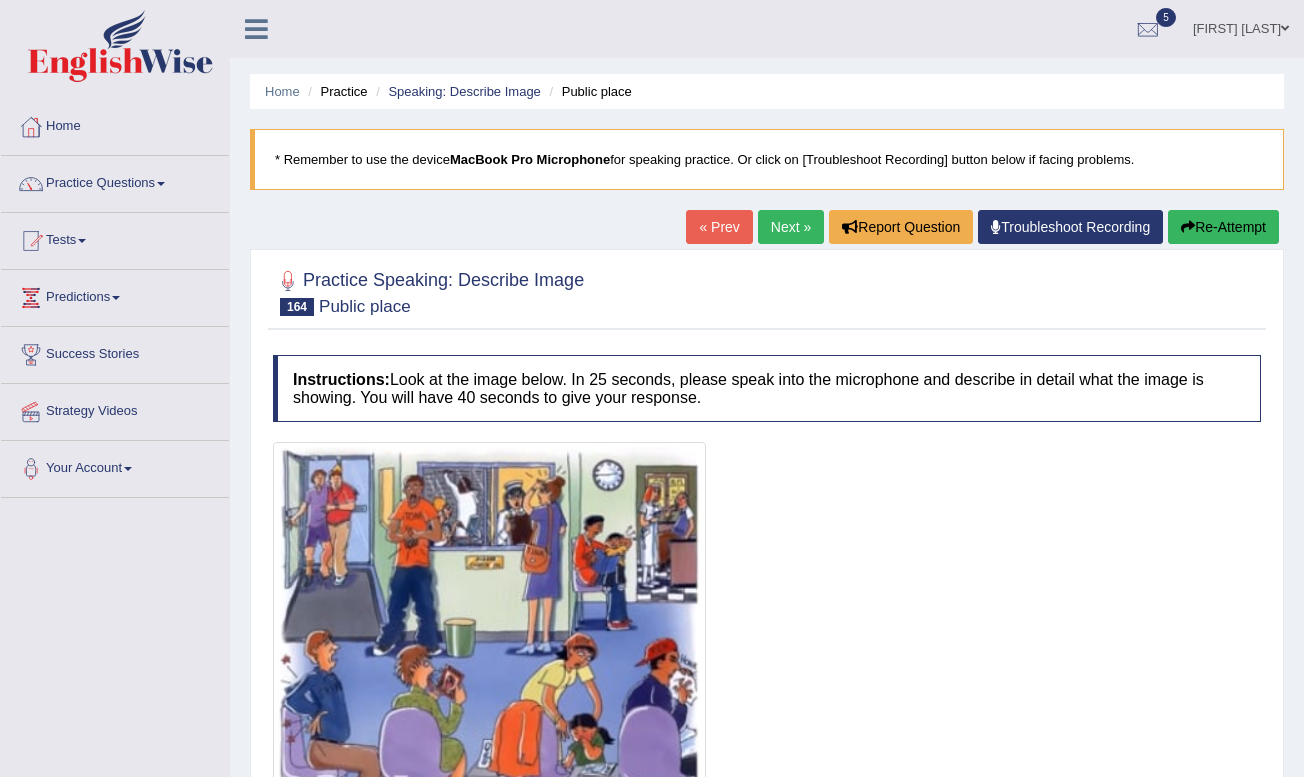 scroll, scrollTop: 0, scrollLeft: 0, axis: both 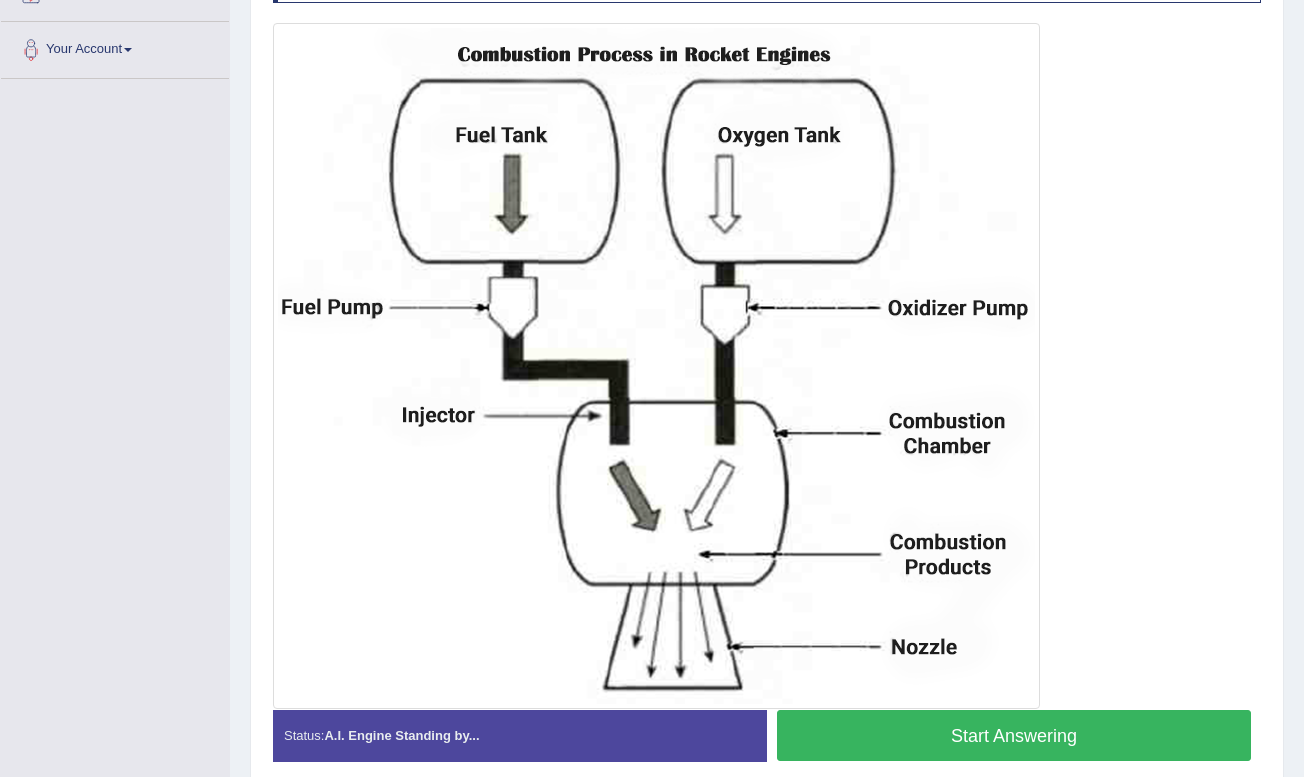 click on "Start Answering" at bounding box center [1014, 735] 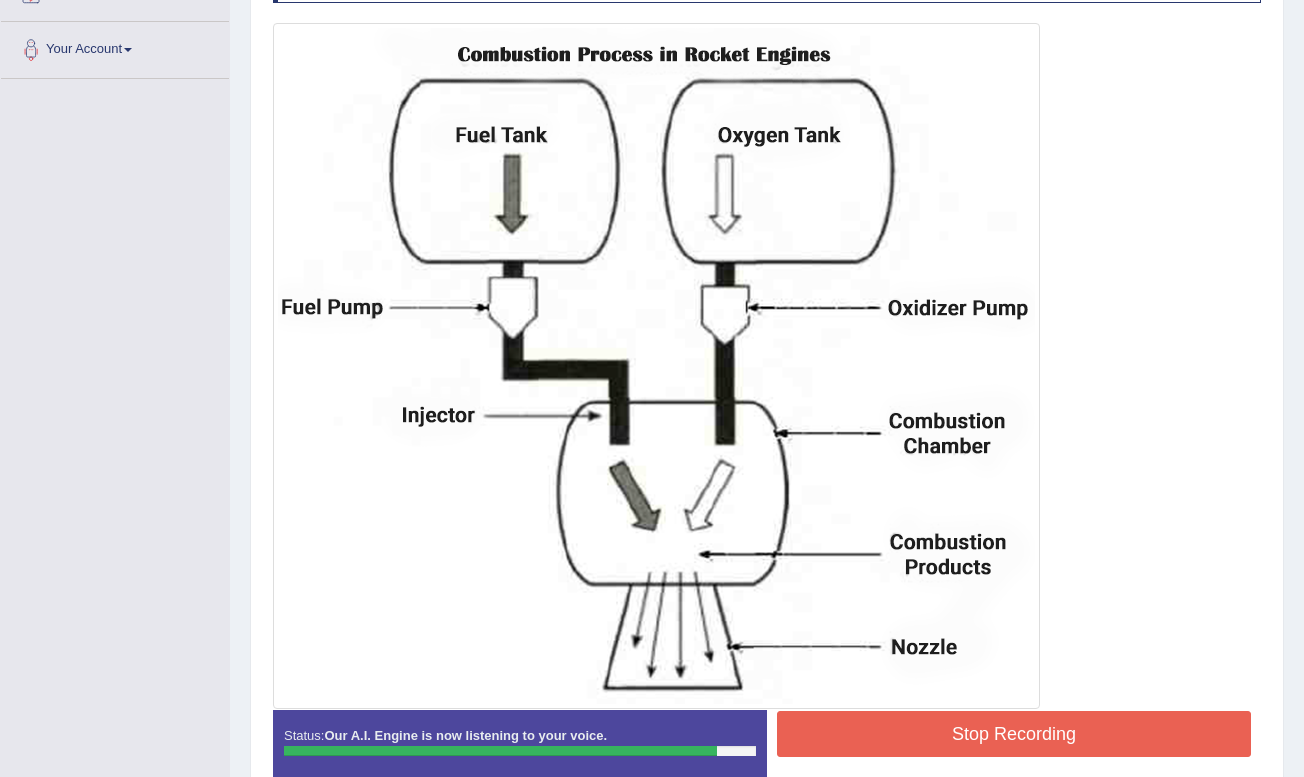 click on "Stop Recording" at bounding box center [1014, 734] 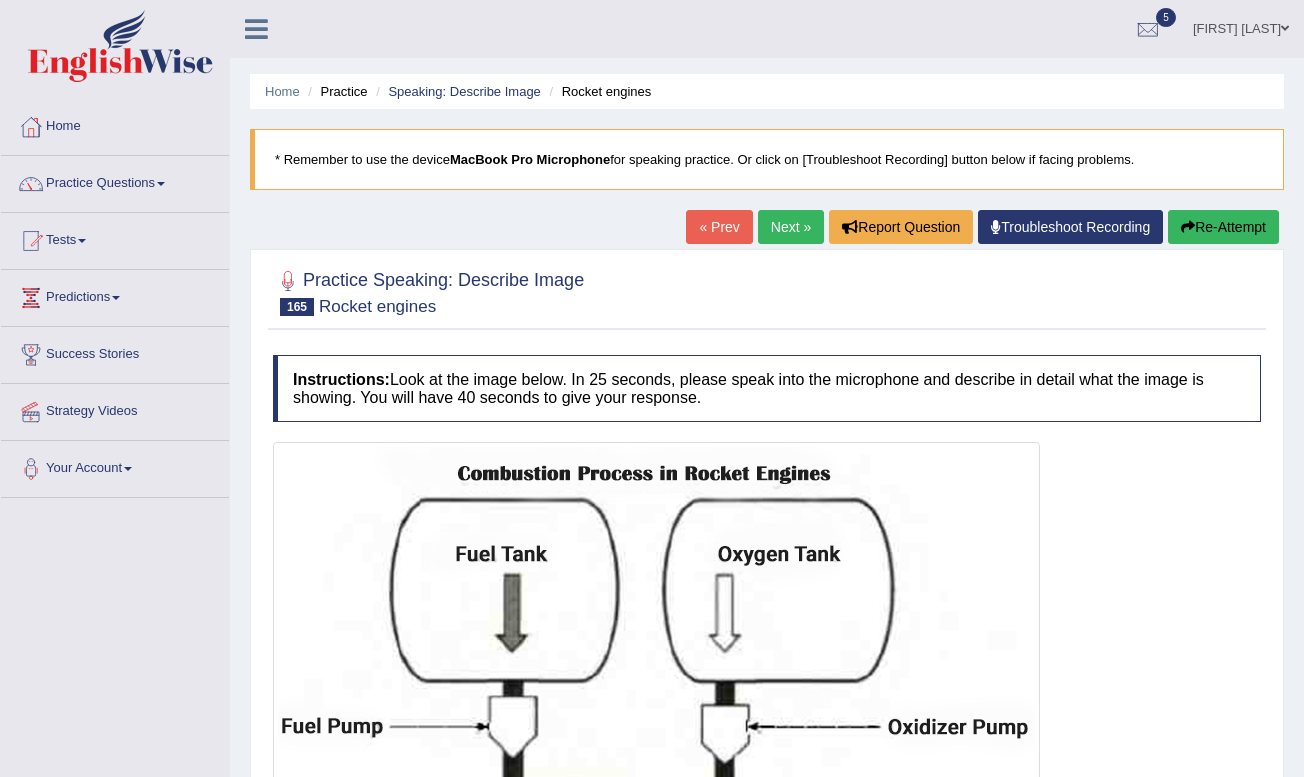 scroll, scrollTop: 0, scrollLeft: 0, axis: both 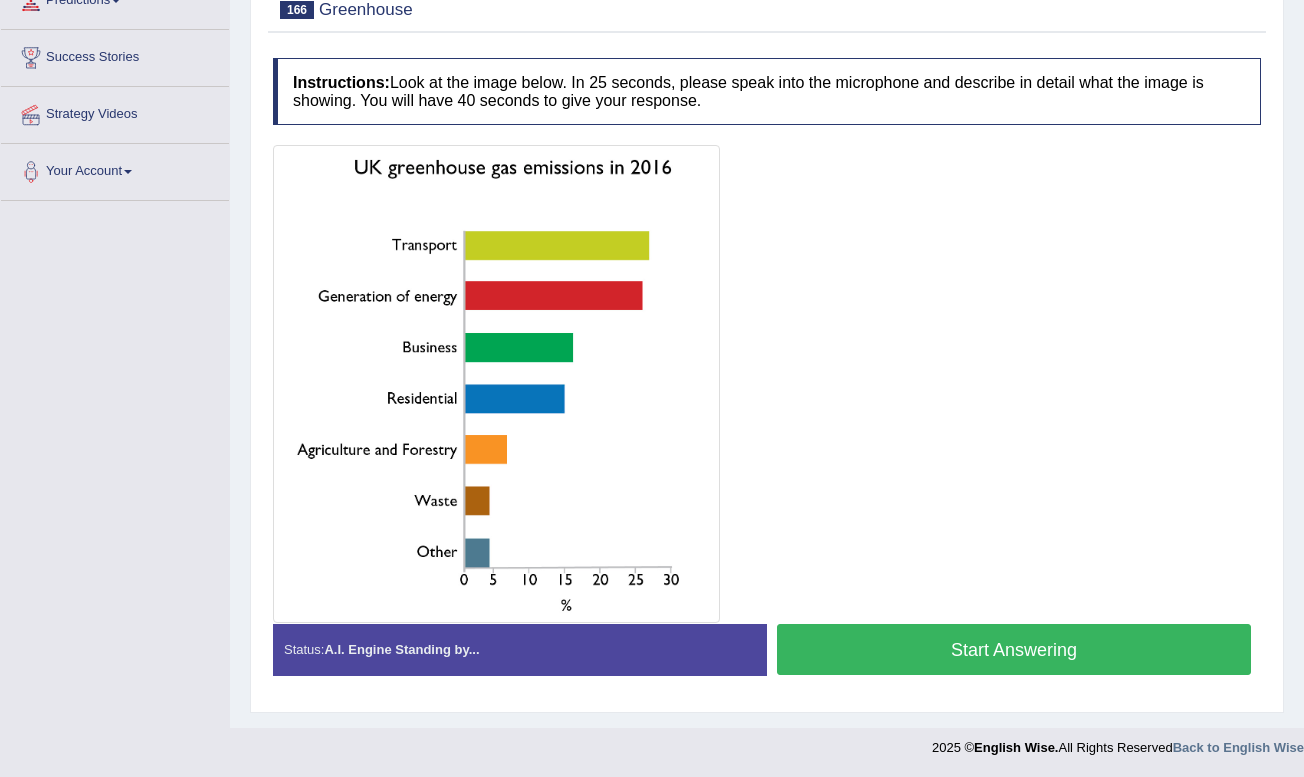 click on "Start Answering" at bounding box center (1014, 649) 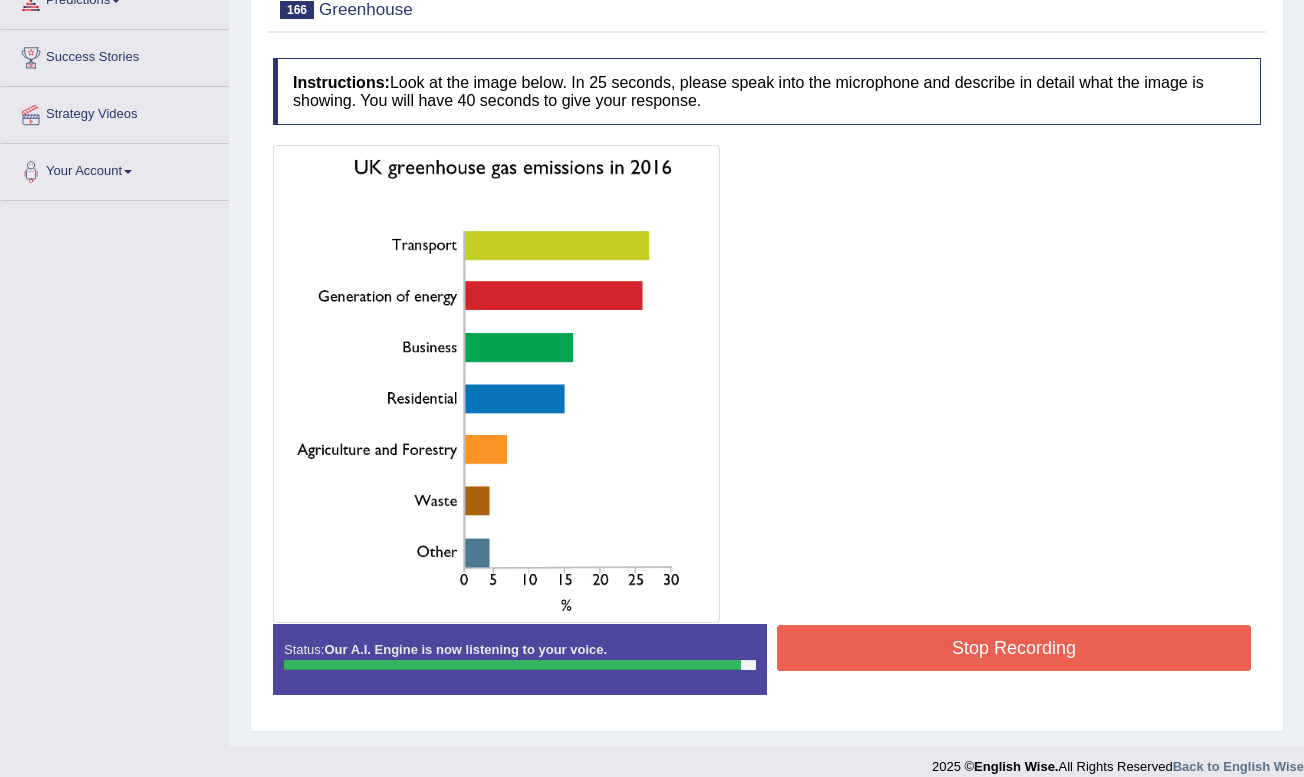 click on "Stop Recording" at bounding box center [1014, 648] 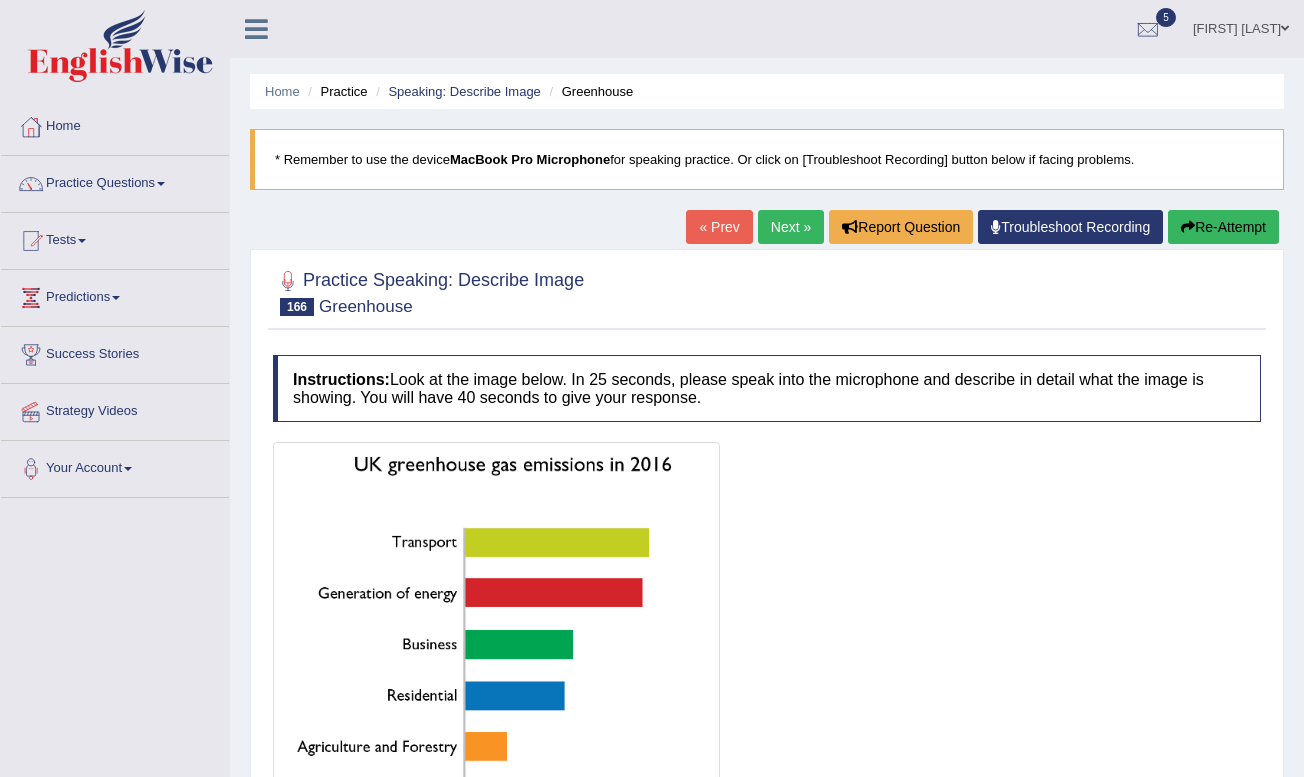 scroll, scrollTop: 0, scrollLeft: 0, axis: both 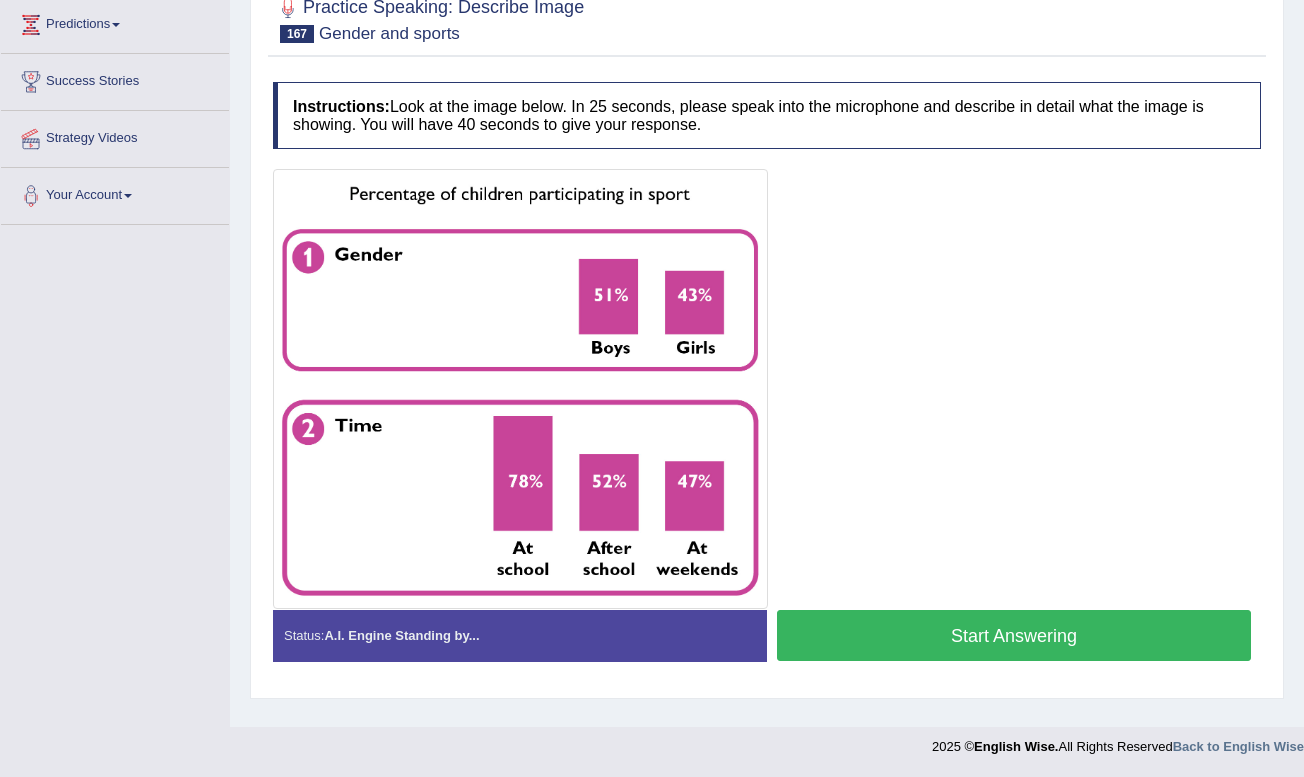 click on "Start Answering" at bounding box center (1014, 635) 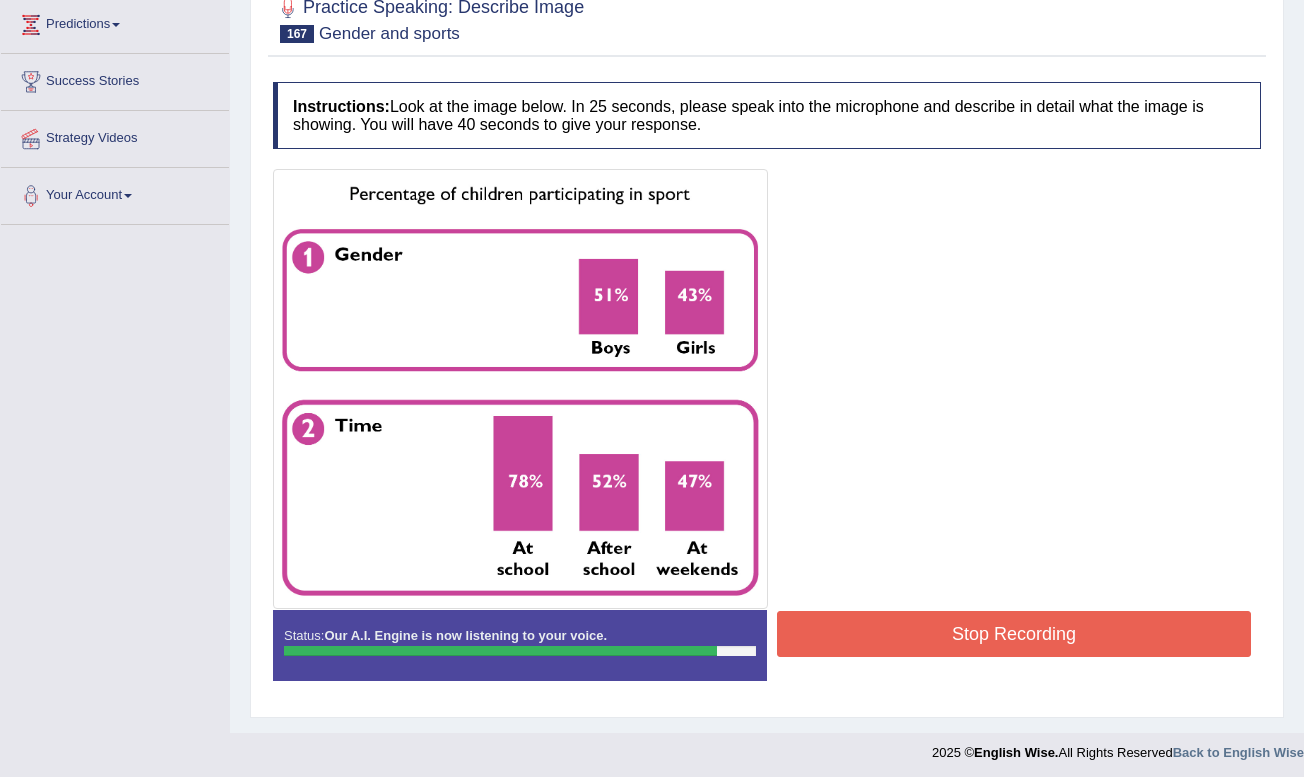 click on "Stop Recording" at bounding box center [1014, 634] 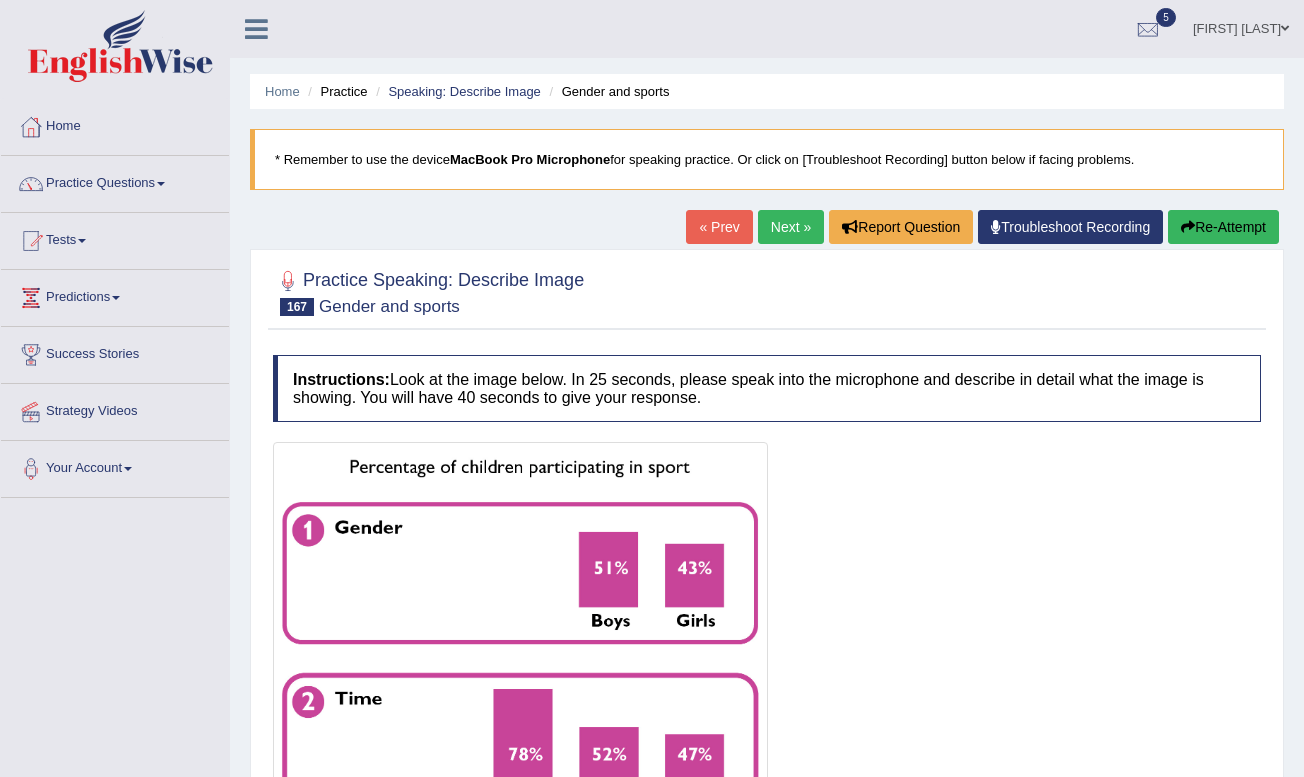 scroll, scrollTop: 0, scrollLeft: 0, axis: both 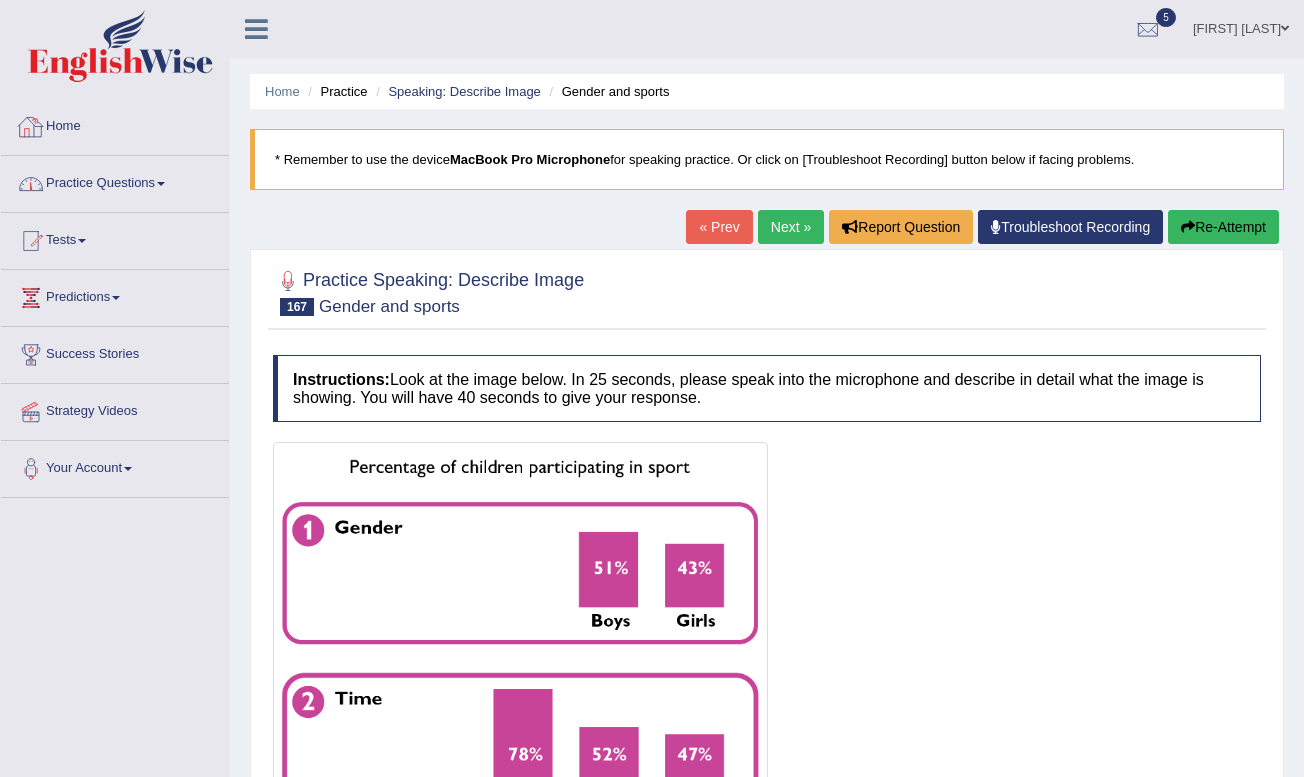 click on "Practice Questions" at bounding box center [115, 181] 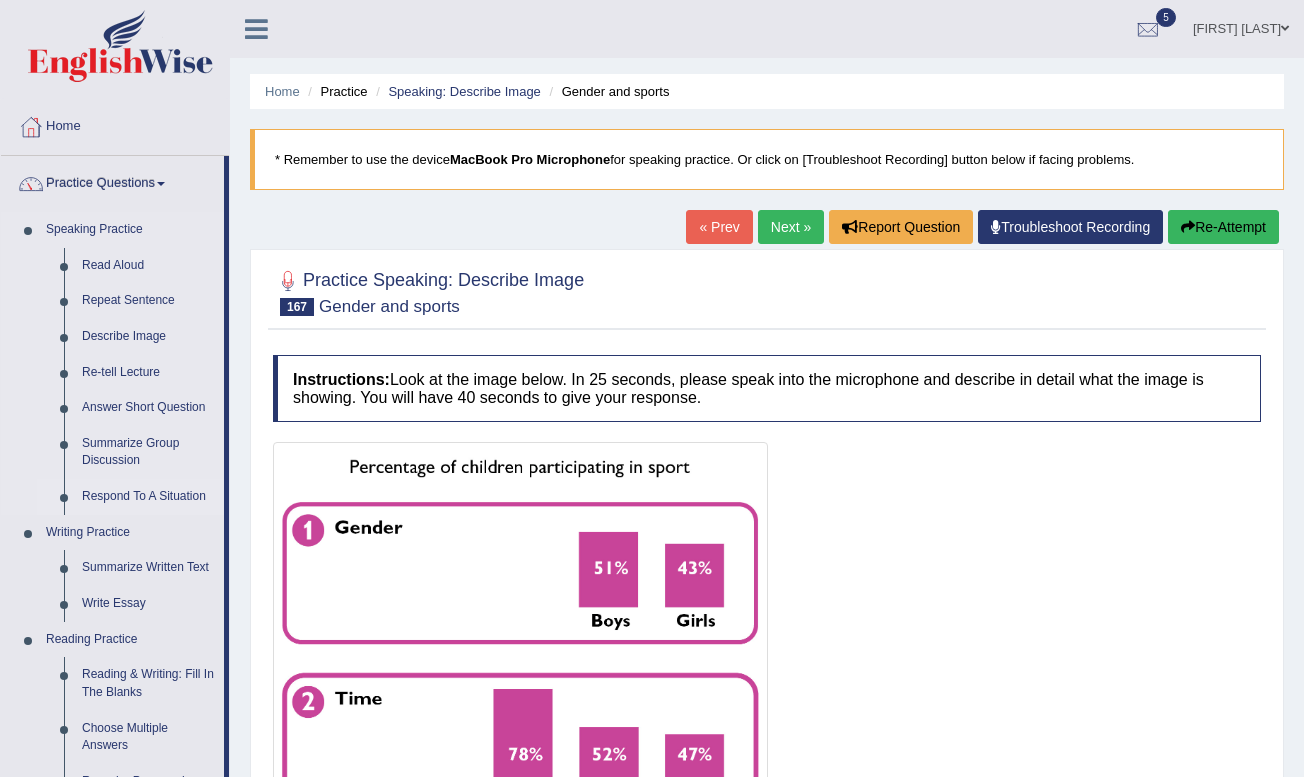 click on "Respond To A Situation" at bounding box center (148, 497) 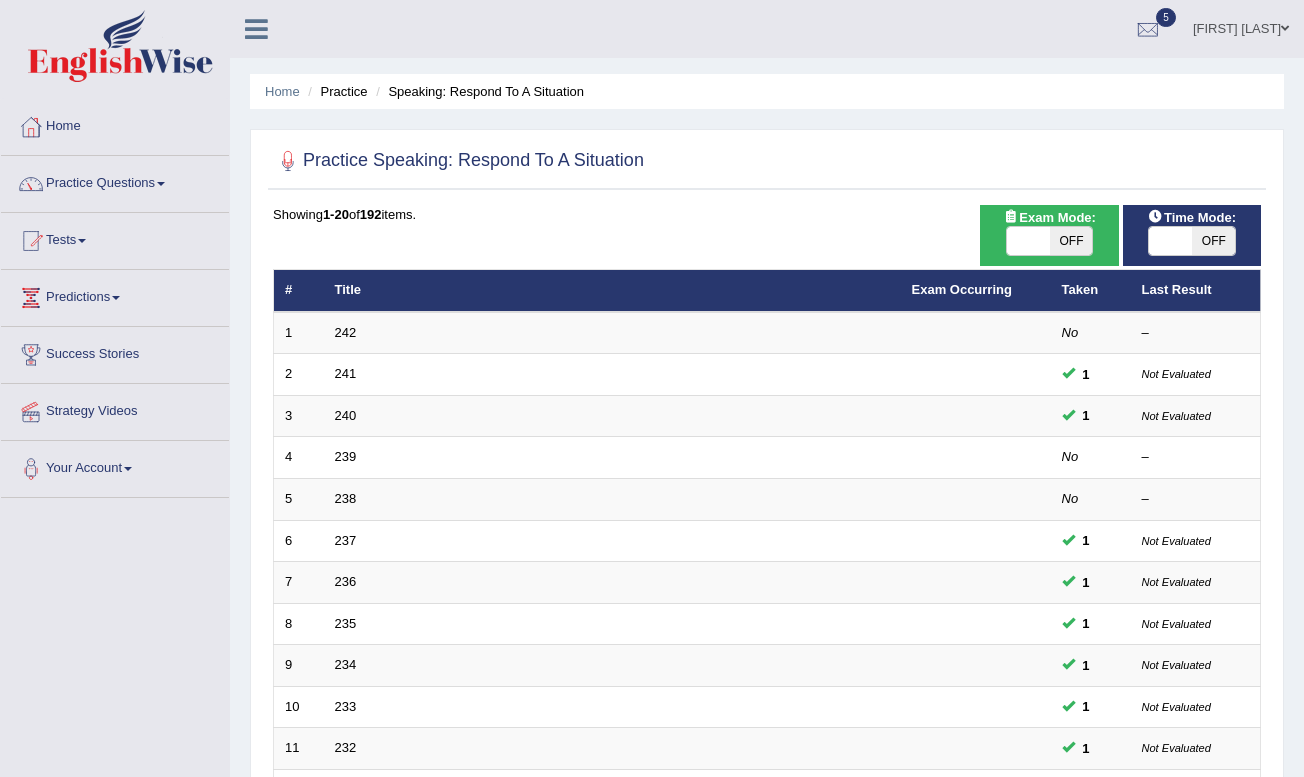 scroll, scrollTop: 0, scrollLeft: 0, axis: both 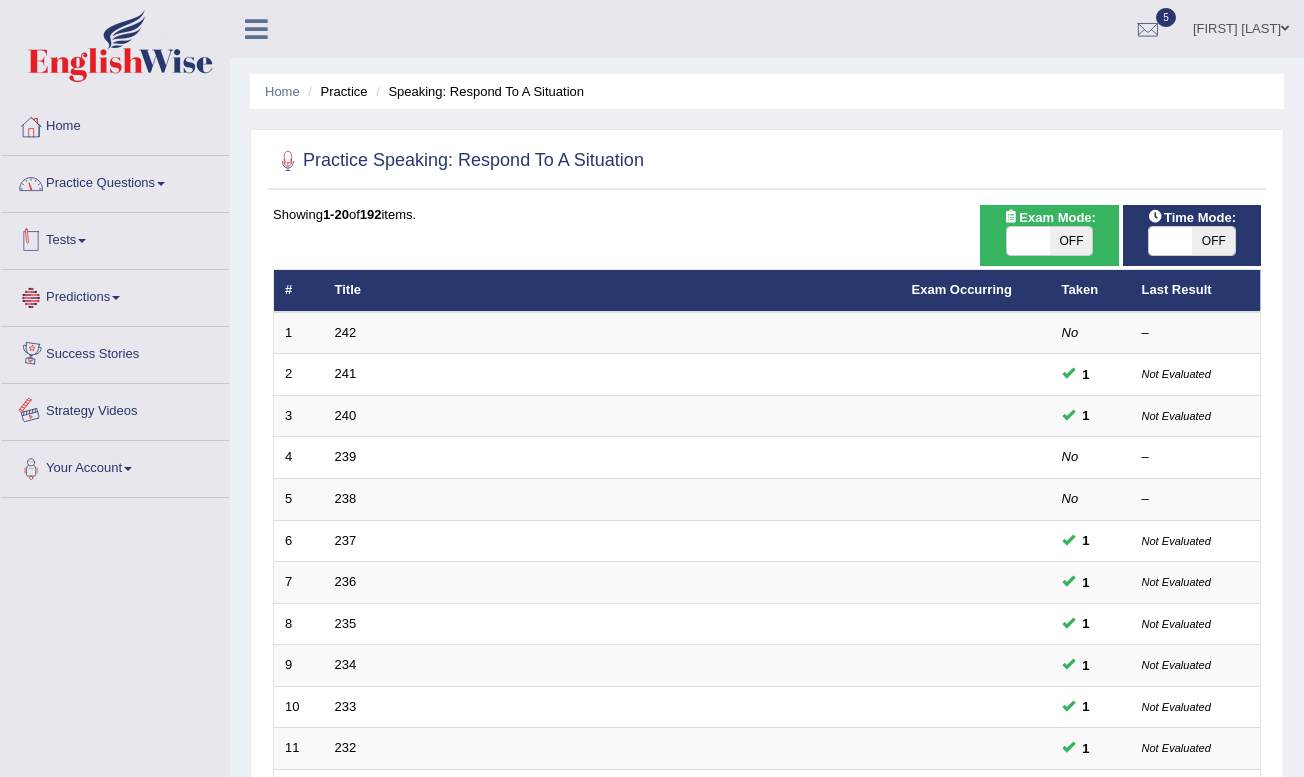 click on "Practice Questions" at bounding box center [115, 181] 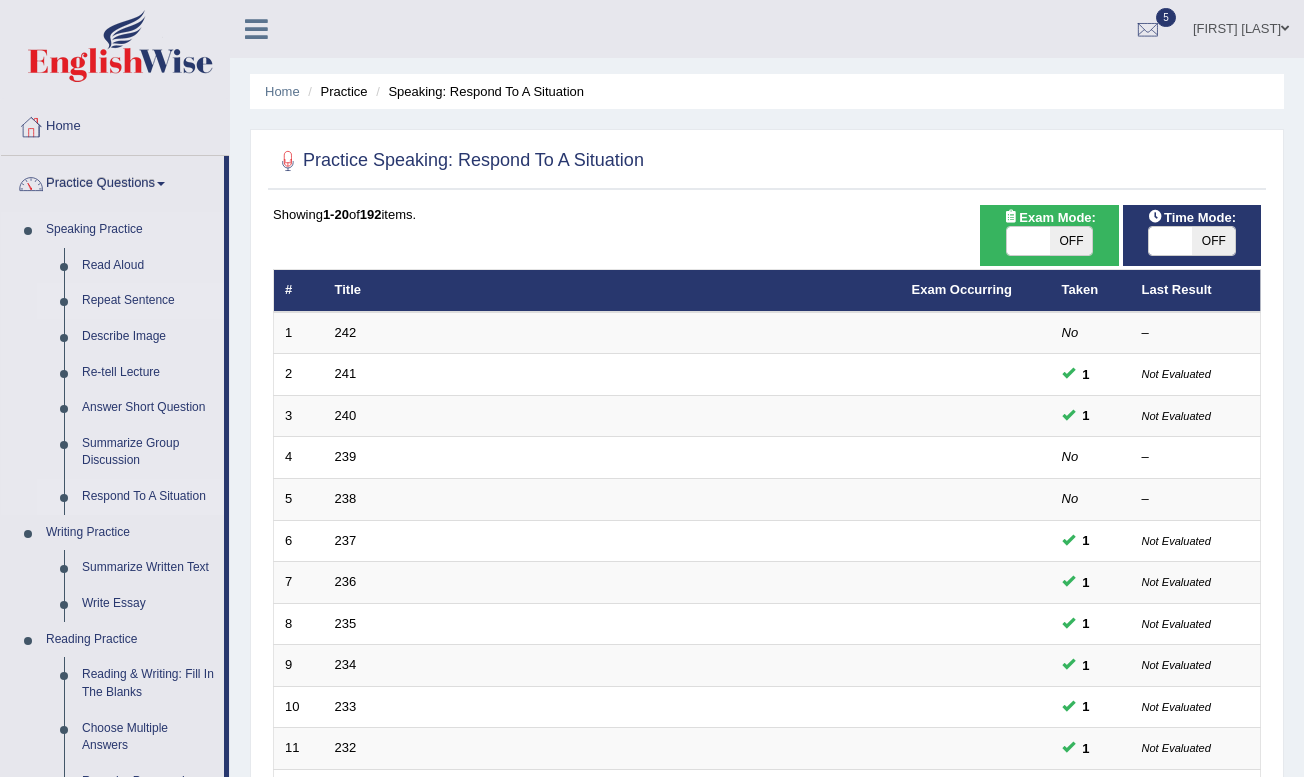 click on "Repeat Sentence" at bounding box center [148, 301] 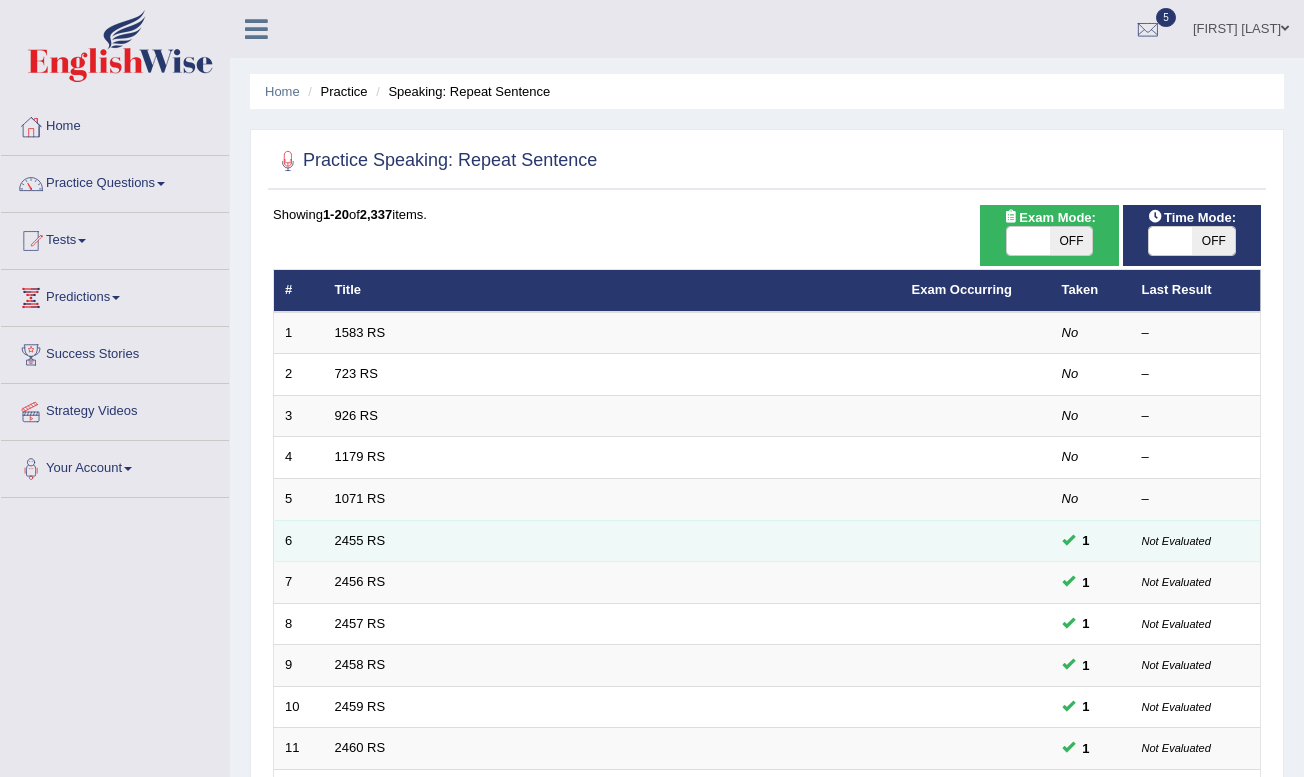 scroll, scrollTop: 0, scrollLeft: 0, axis: both 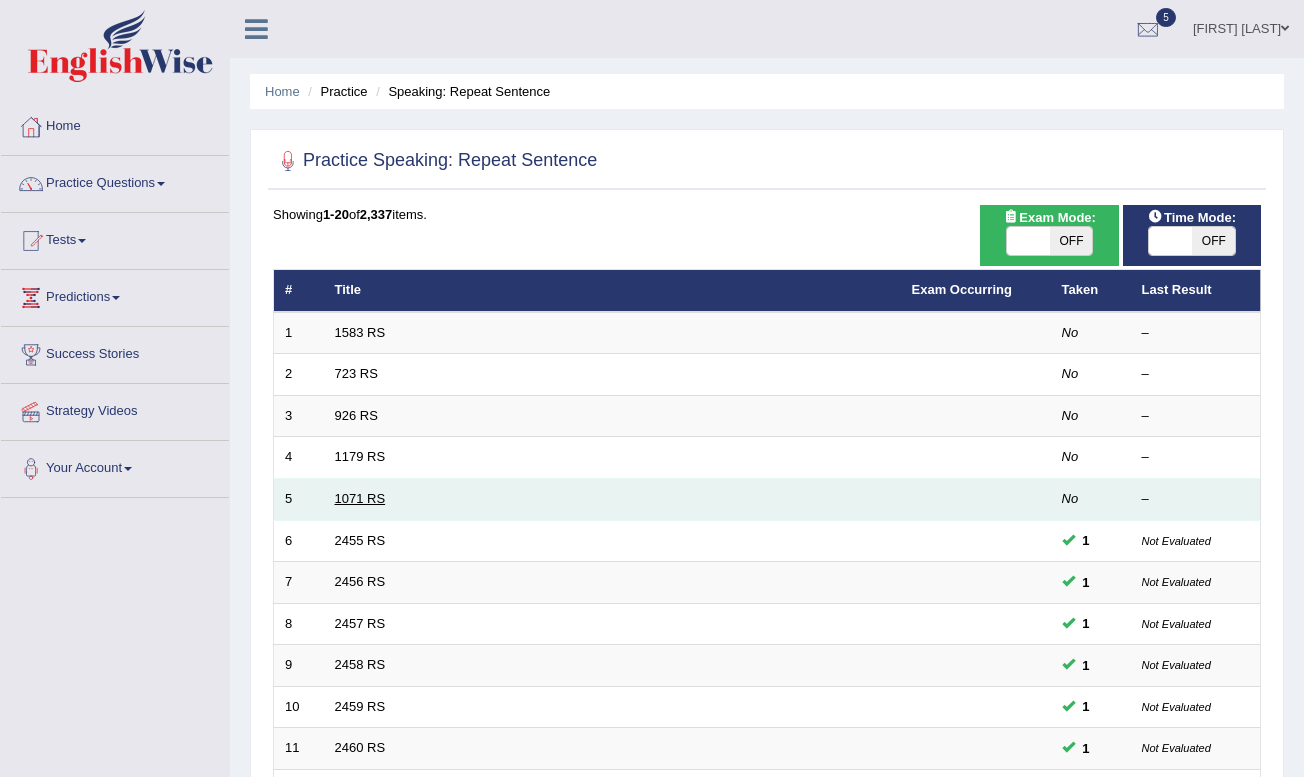 click on "1071 RS" at bounding box center (360, 498) 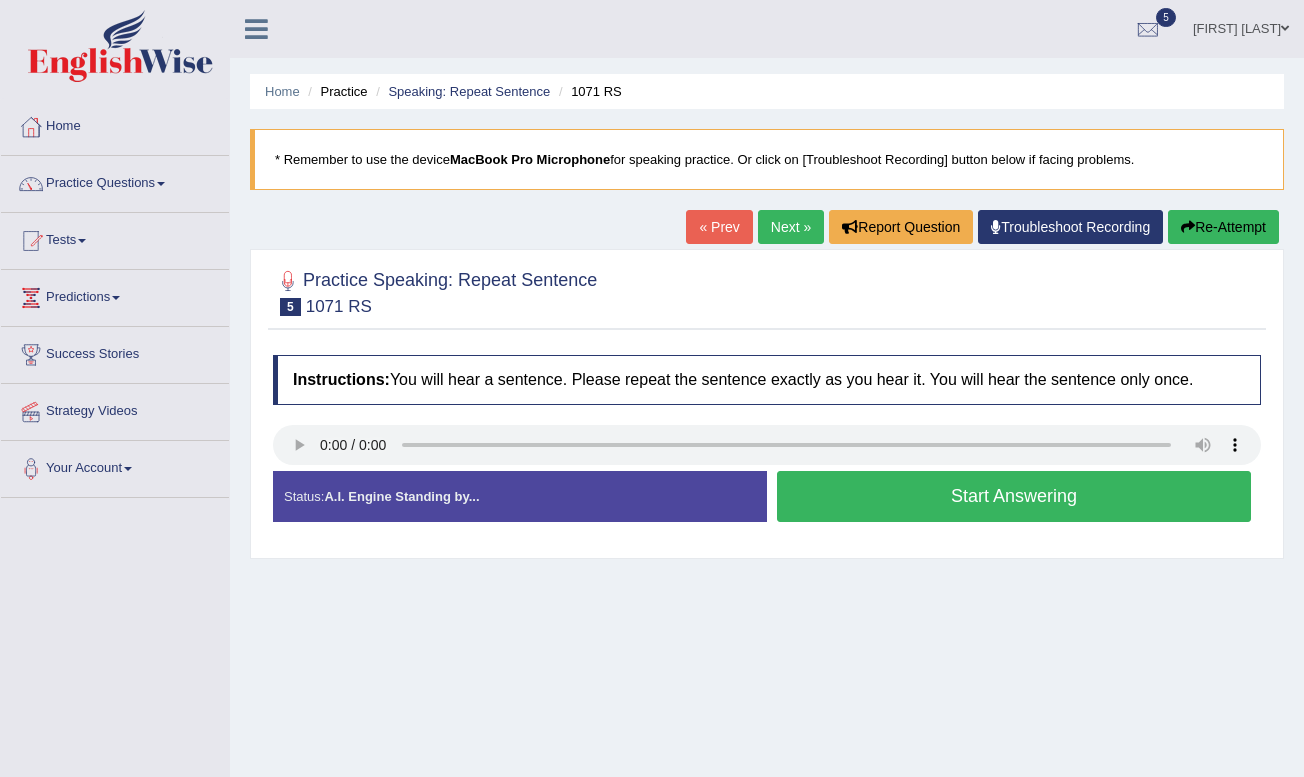 scroll, scrollTop: 0, scrollLeft: 0, axis: both 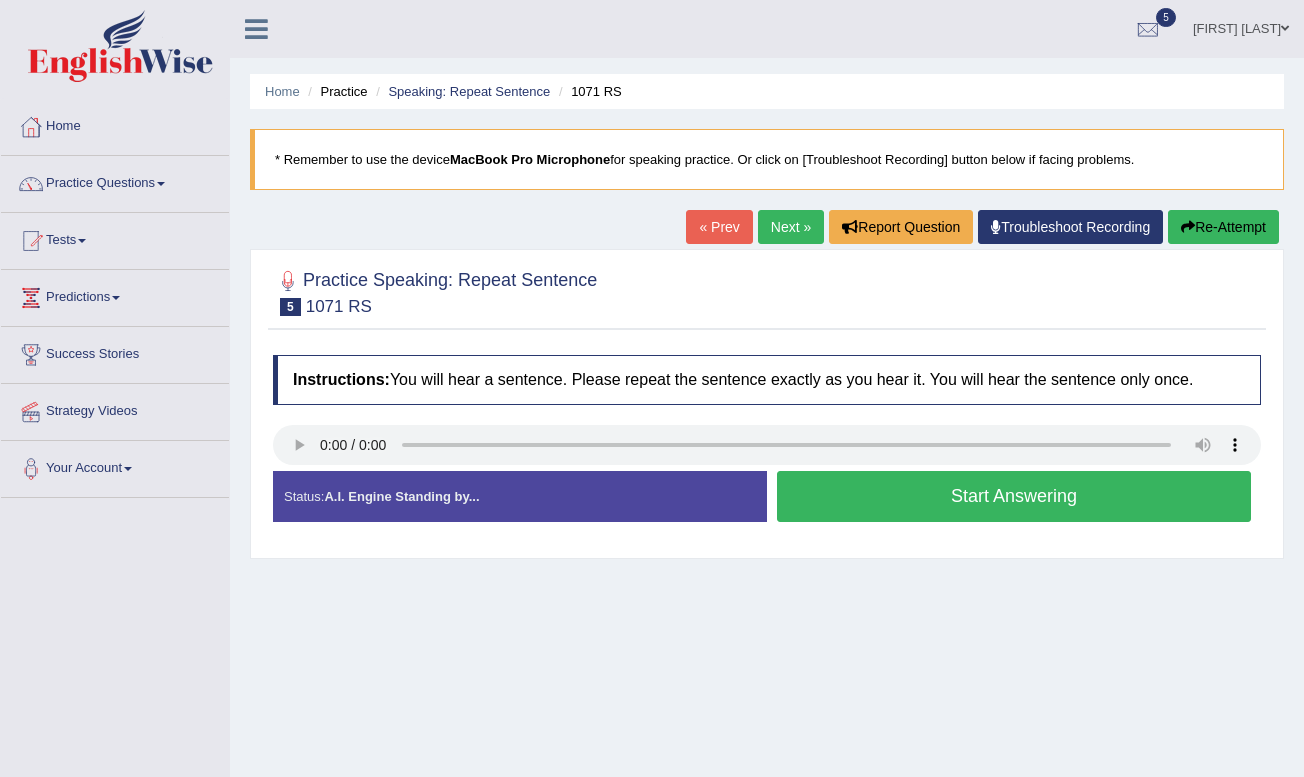 click at bounding box center [767, 445] 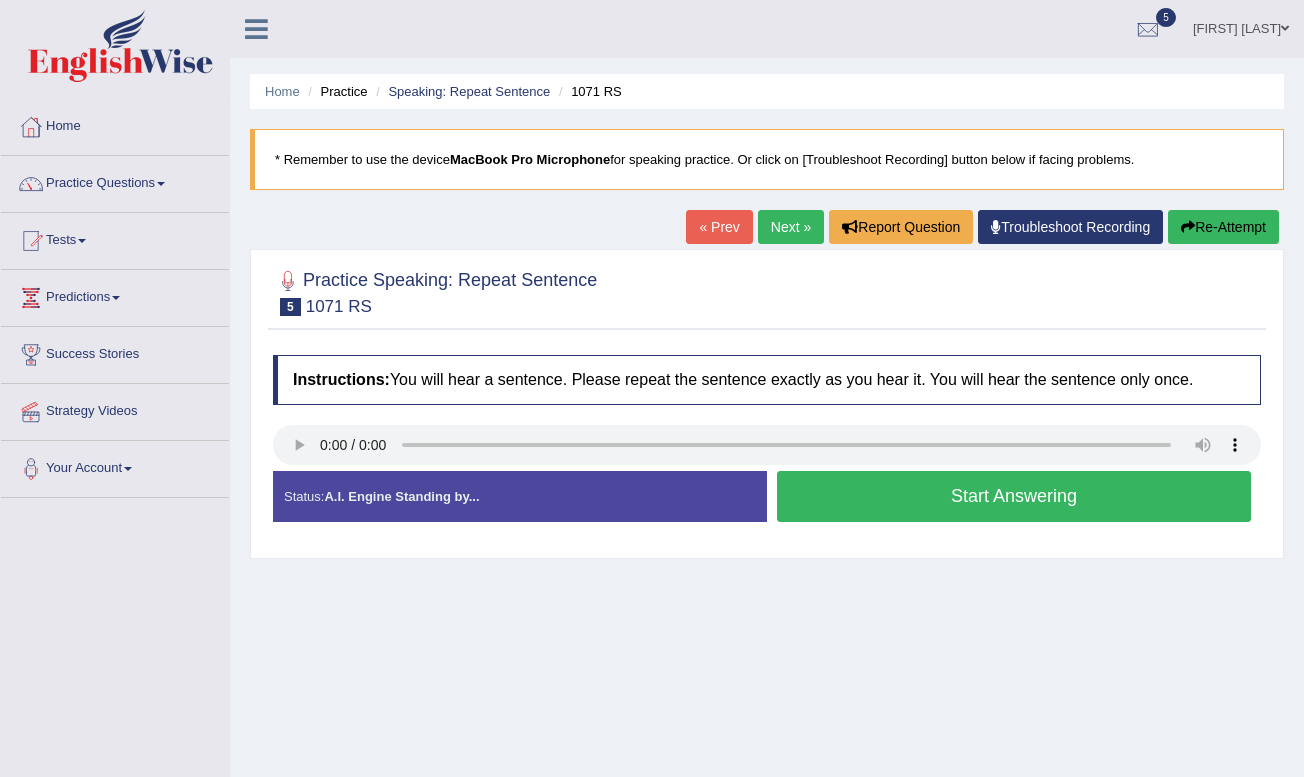 click on "Start Answering" at bounding box center [1014, 496] 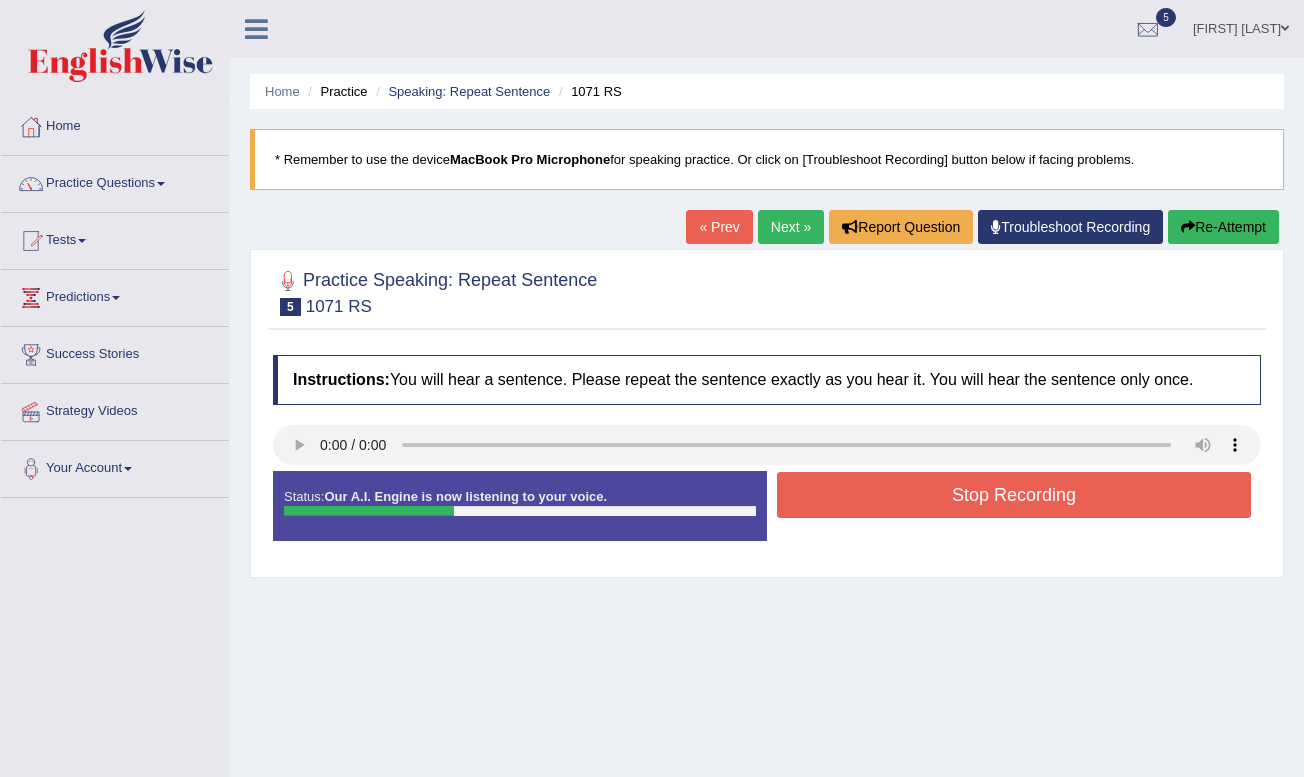 click on "Stop Recording" at bounding box center (1014, 495) 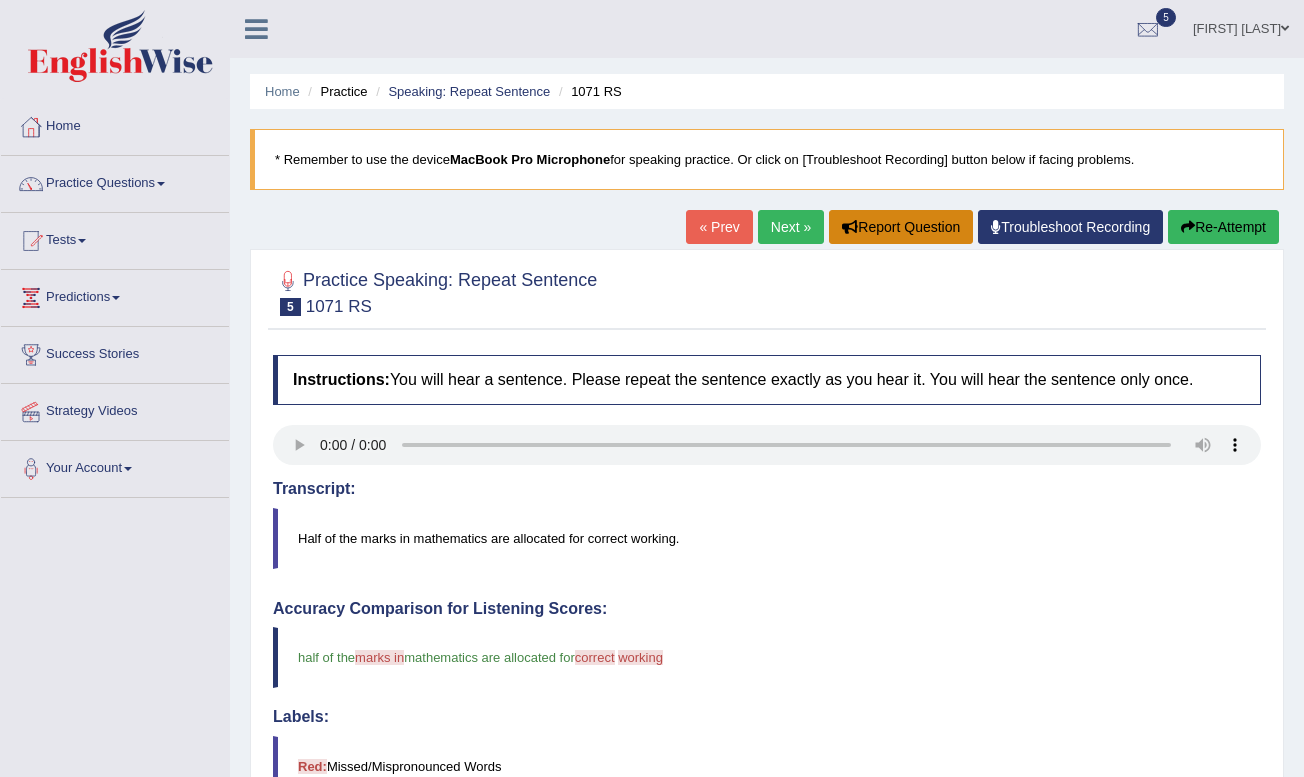 scroll, scrollTop: 0, scrollLeft: 0, axis: both 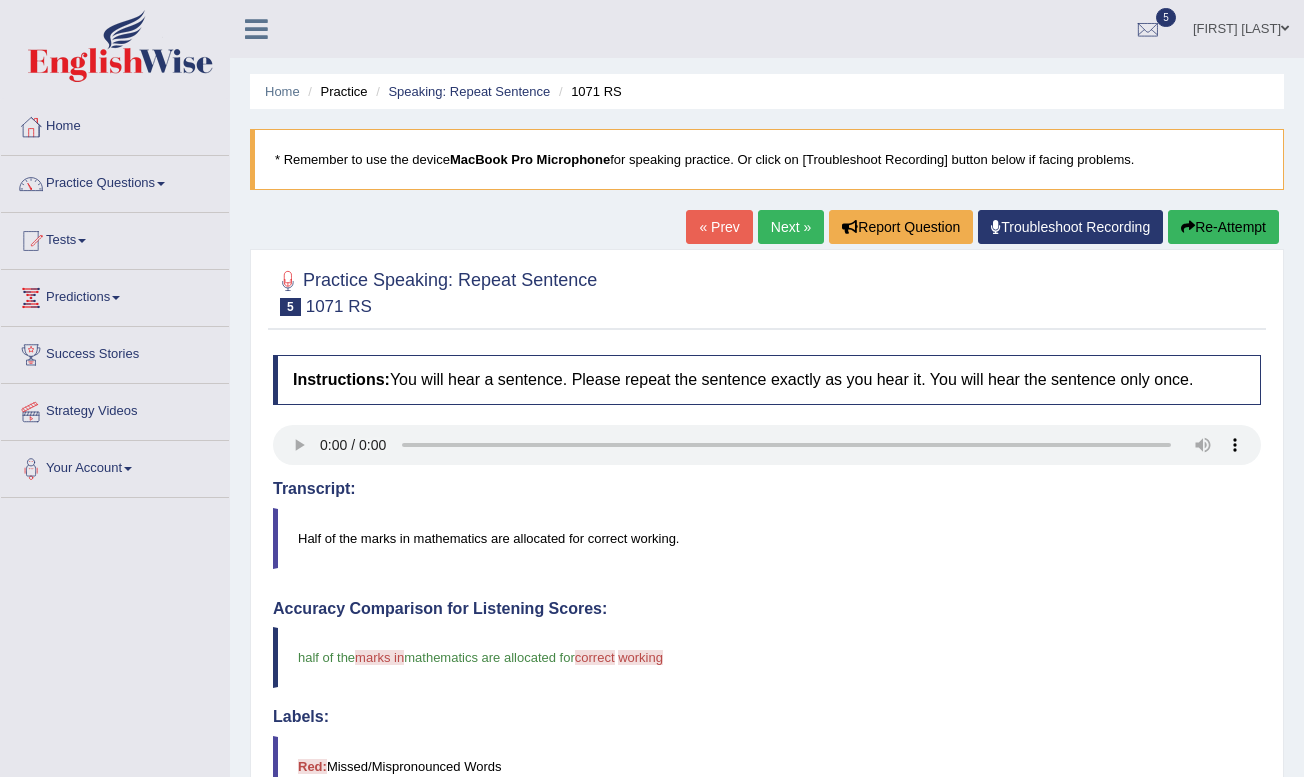 click on "« Prev" at bounding box center (719, 227) 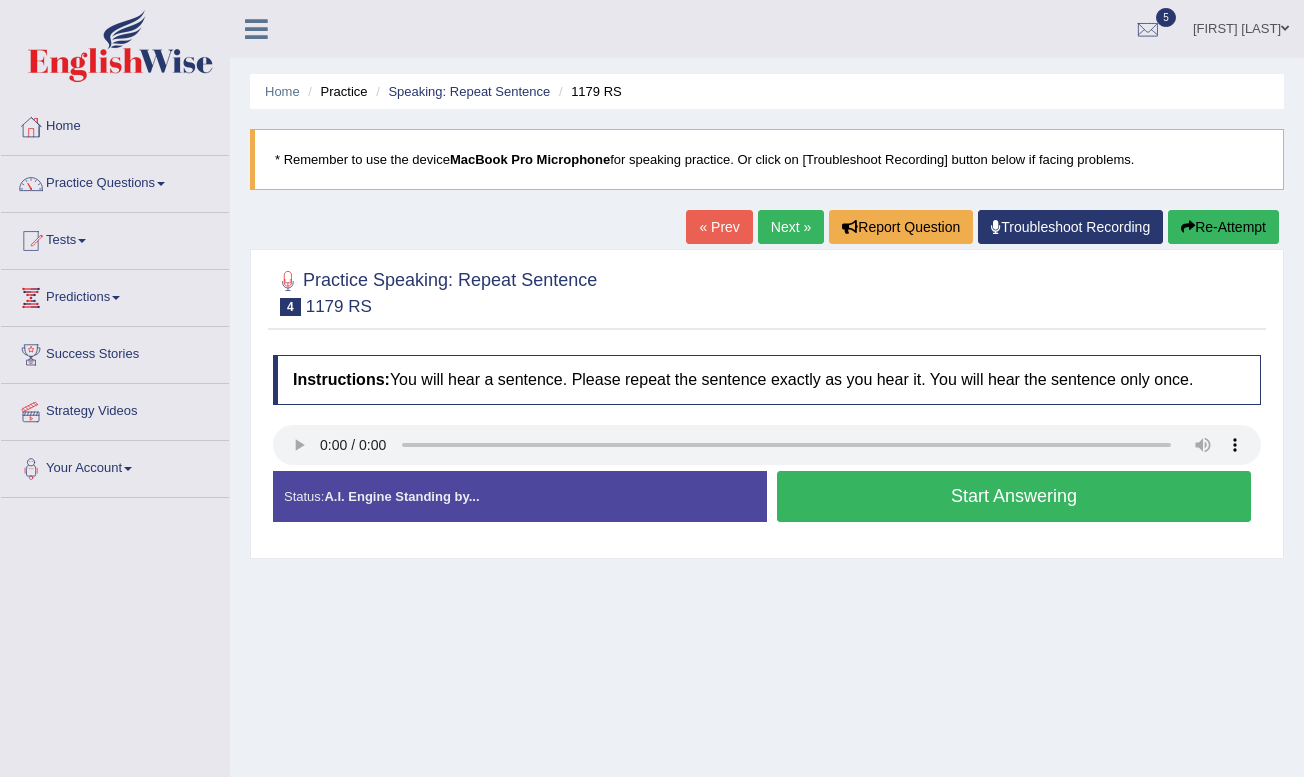 scroll, scrollTop: 0, scrollLeft: 0, axis: both 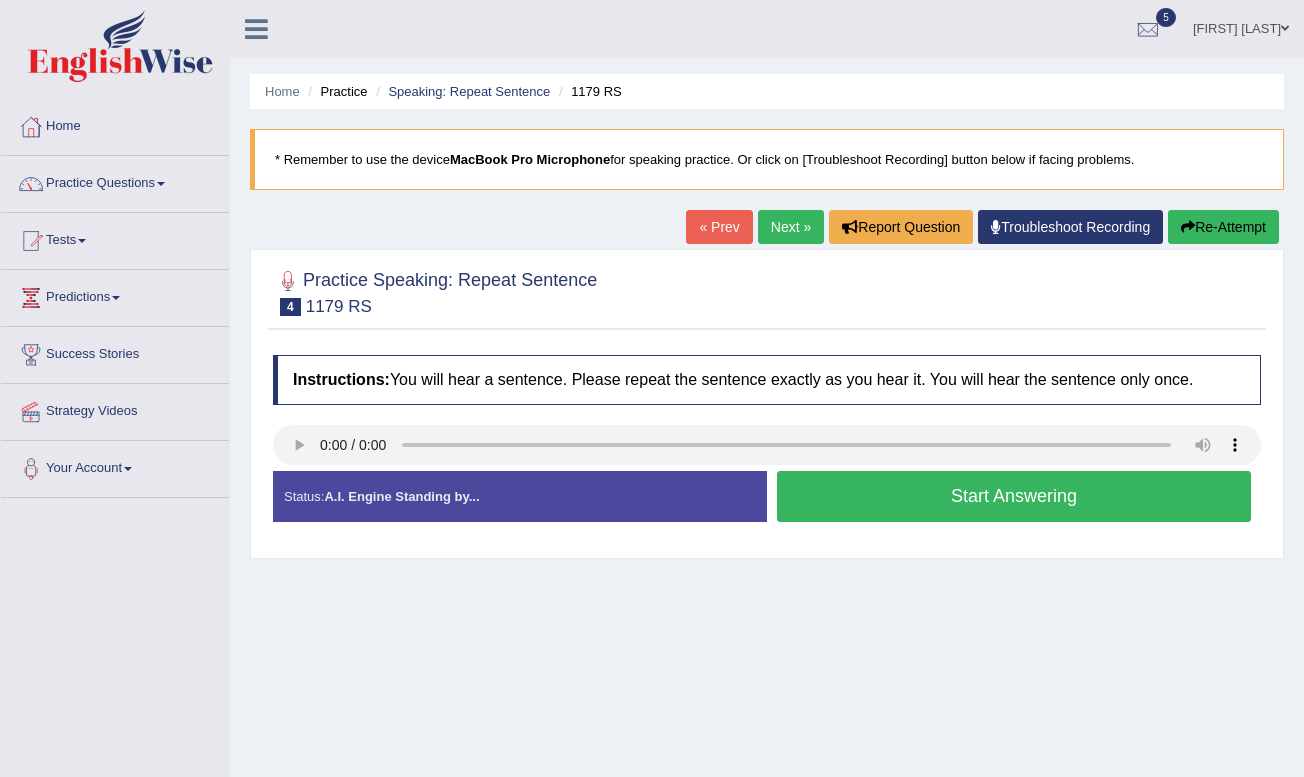 click on "« Prev" at bounding box center [719, 227] 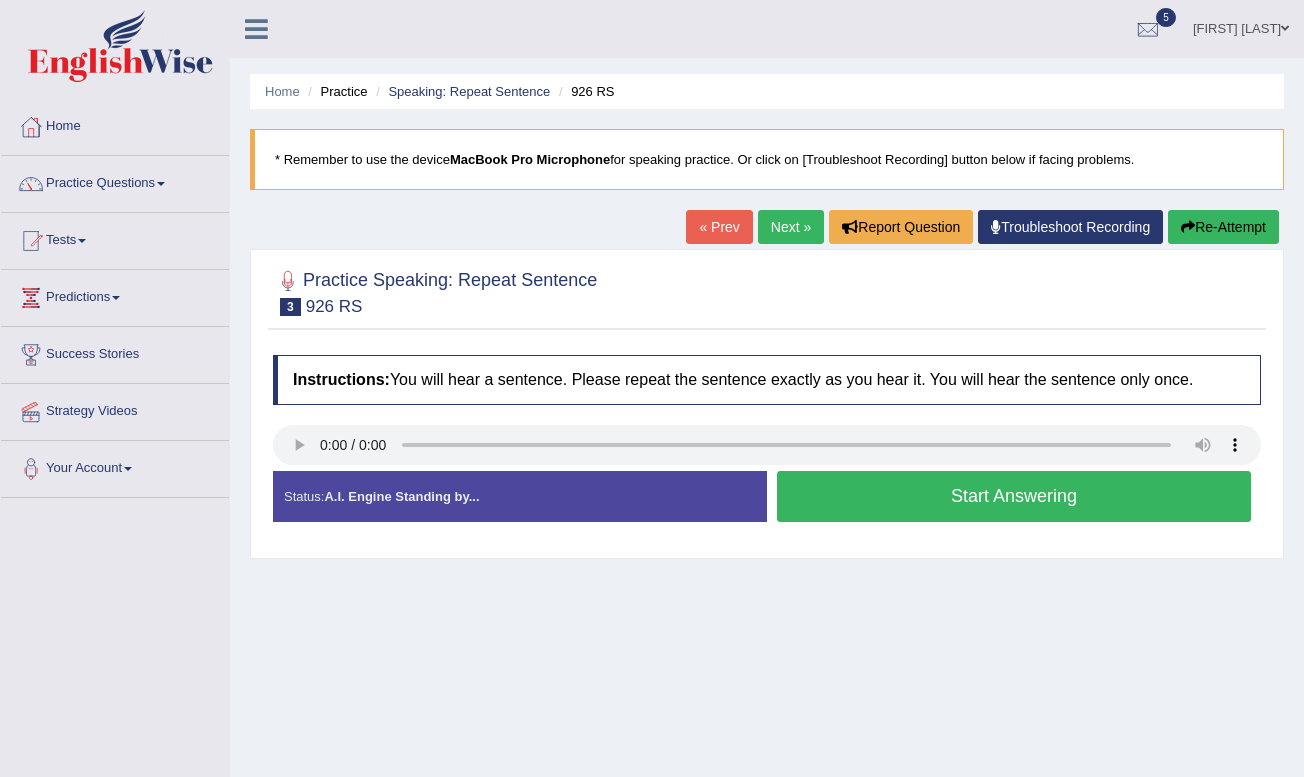scroll, scrollTop: 0, scrollLeft: 0, axis: both 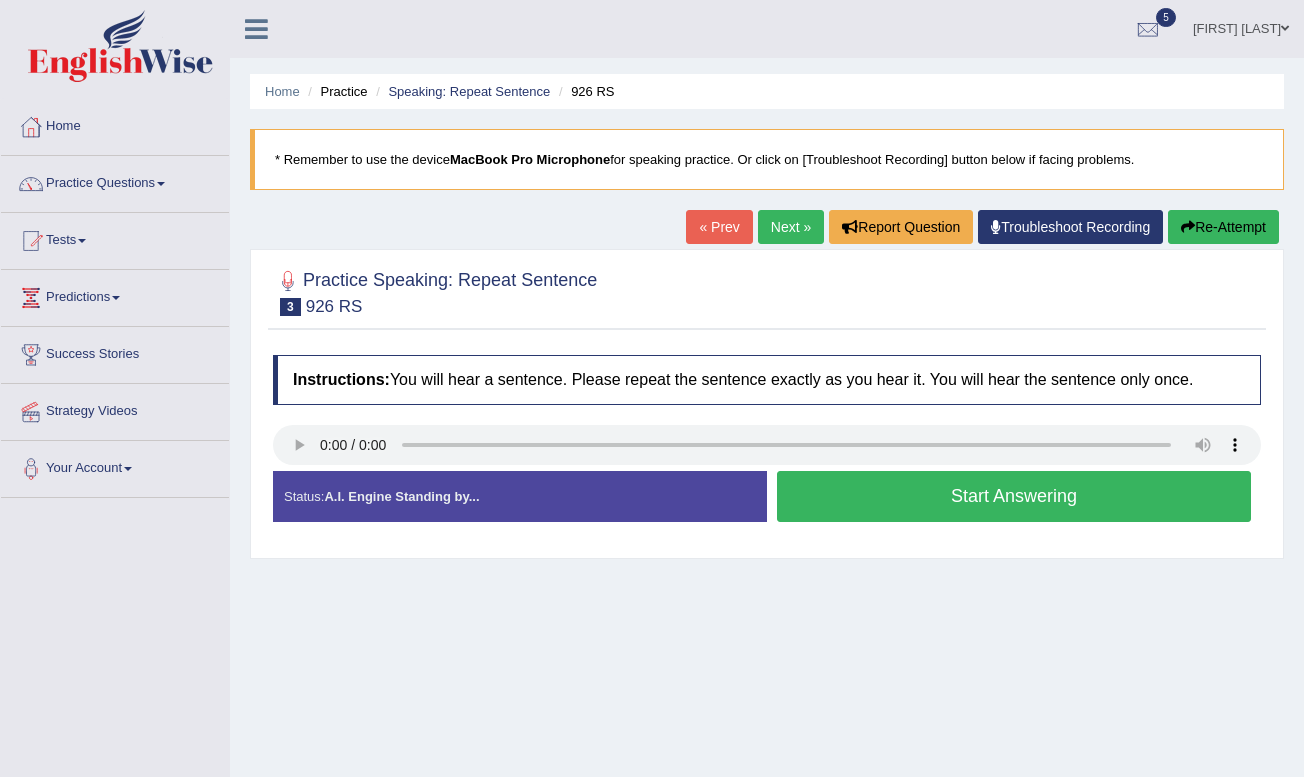 click at bounding box center (767, 445) 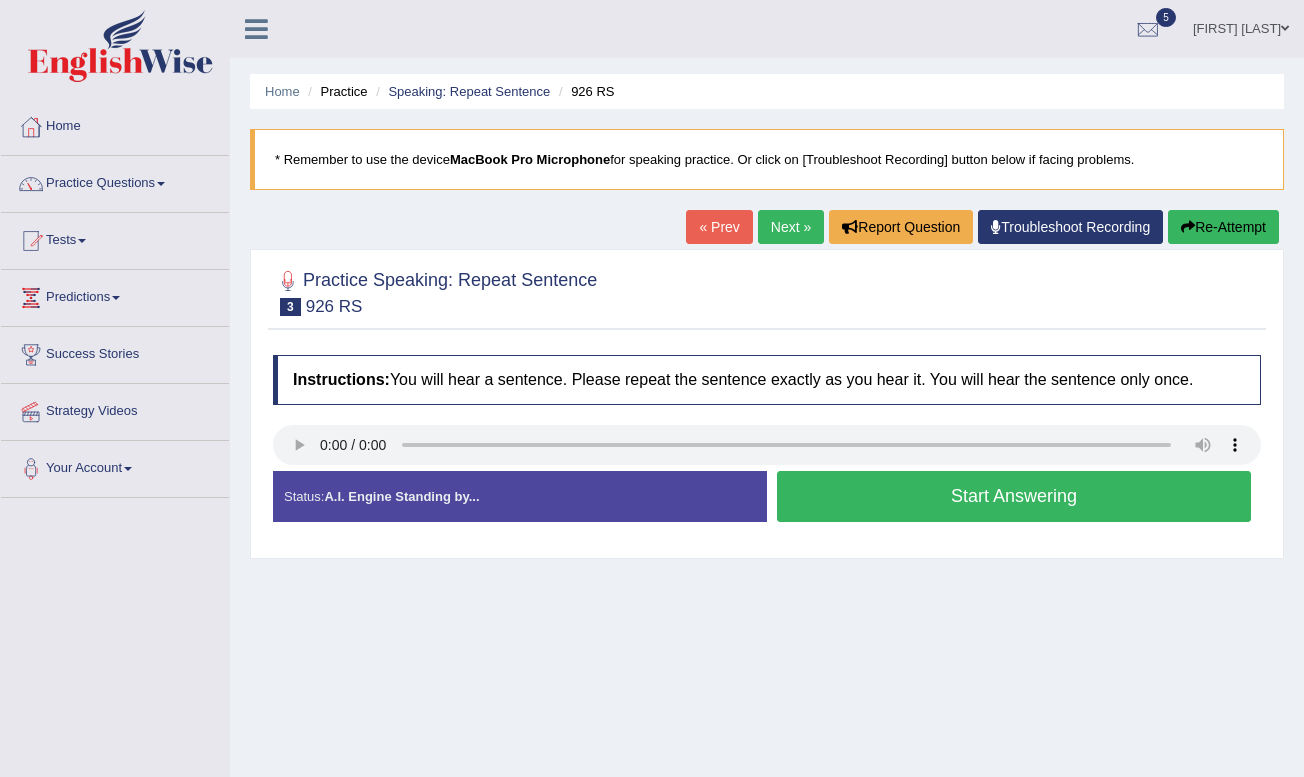 click on "Start Answering" at bounding box center [1014, 496] 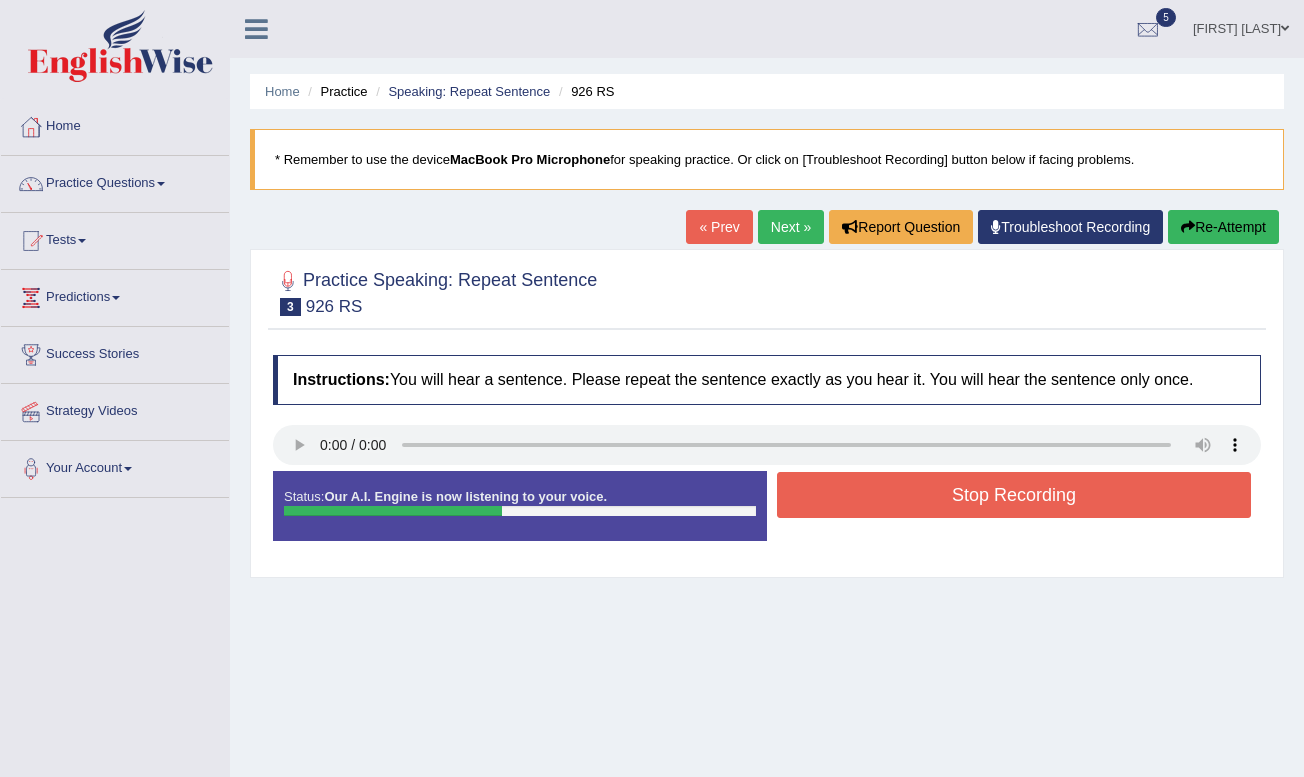 click on "Stop Recording" at bounding box center [1014, 495] 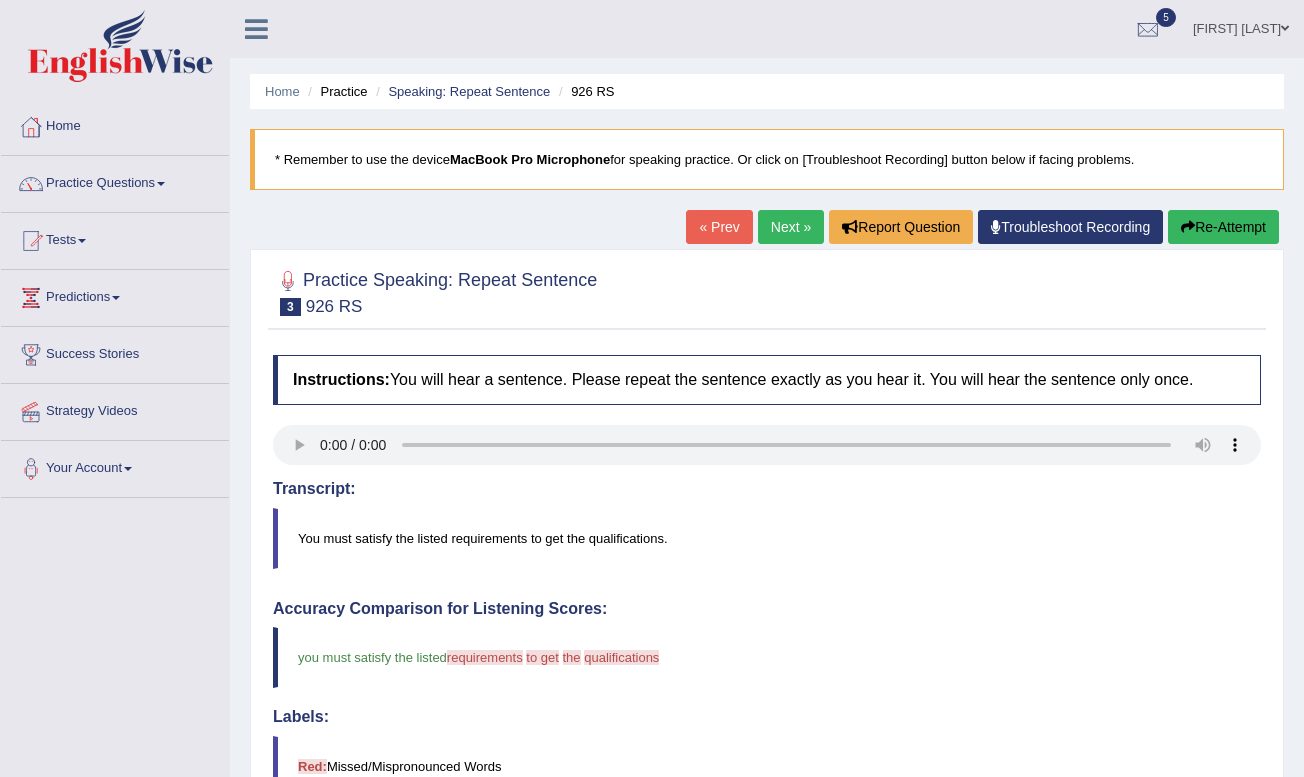 scroll, scrollTop: 0, scrollLeft: 0, axis: both 